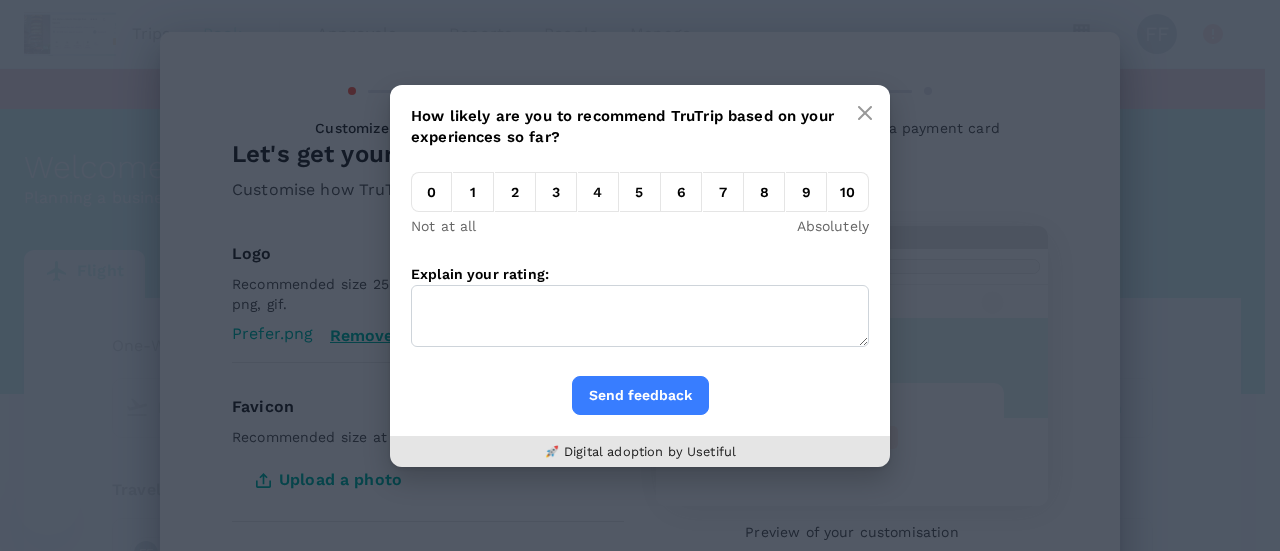scroll, scrollTop: 0, scrollLeft: 0, axis: both 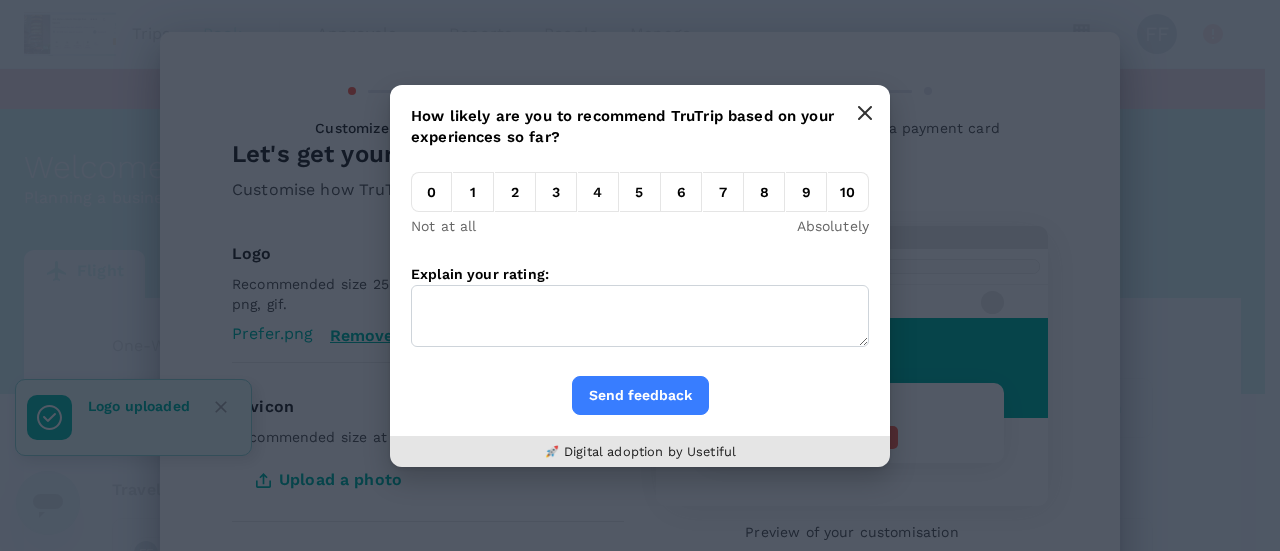 click at bounding box center [865, 113] 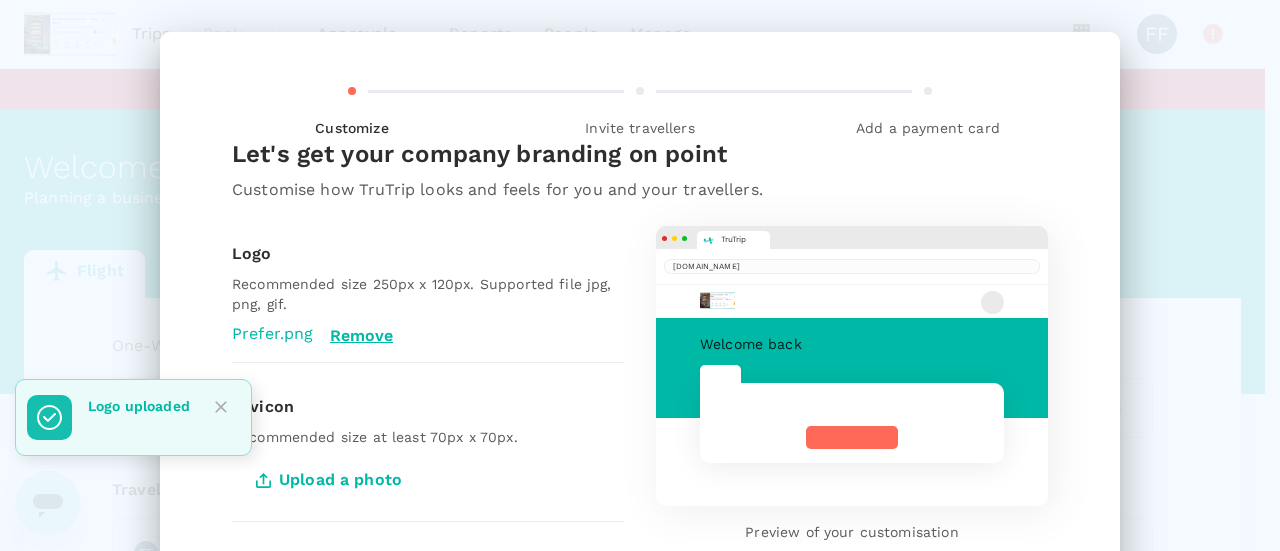 click on "Upload a photo" at bounding box center (331, 480) 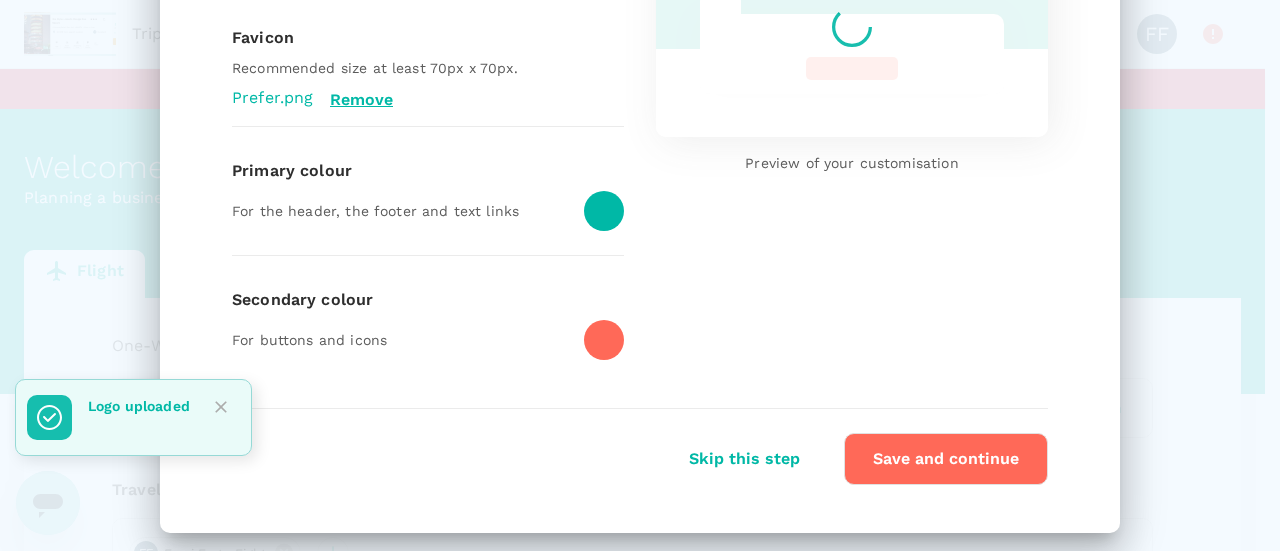 scroll, scrollTop: 380, scrollLeft: 0, axis: vertical 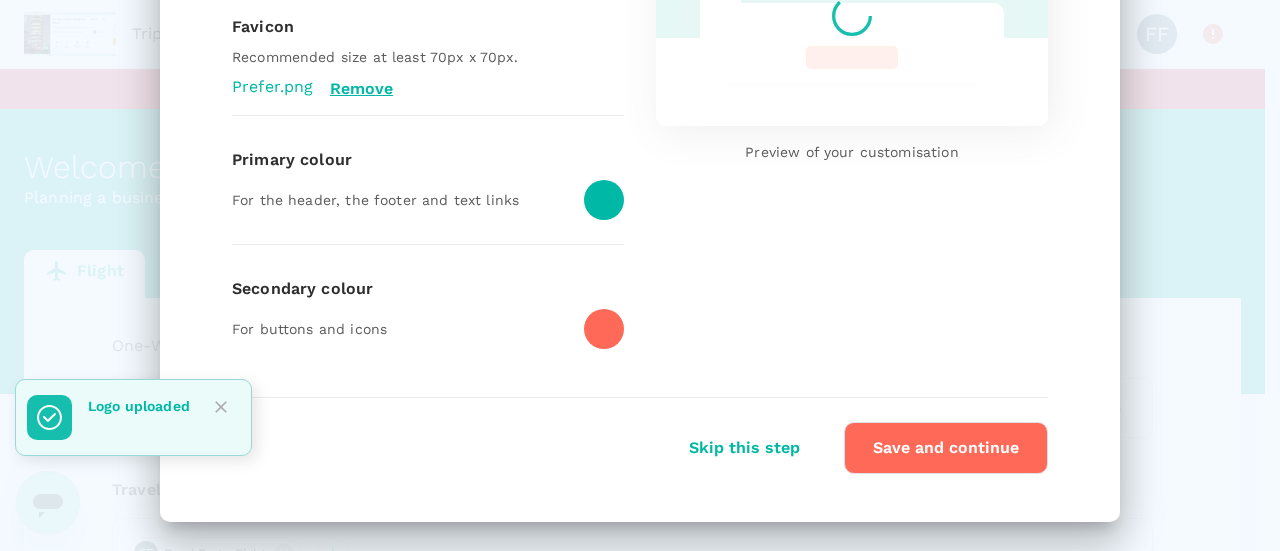 click on "Primary colour For the header, the footer and text links" at bounding box center (428, 188) 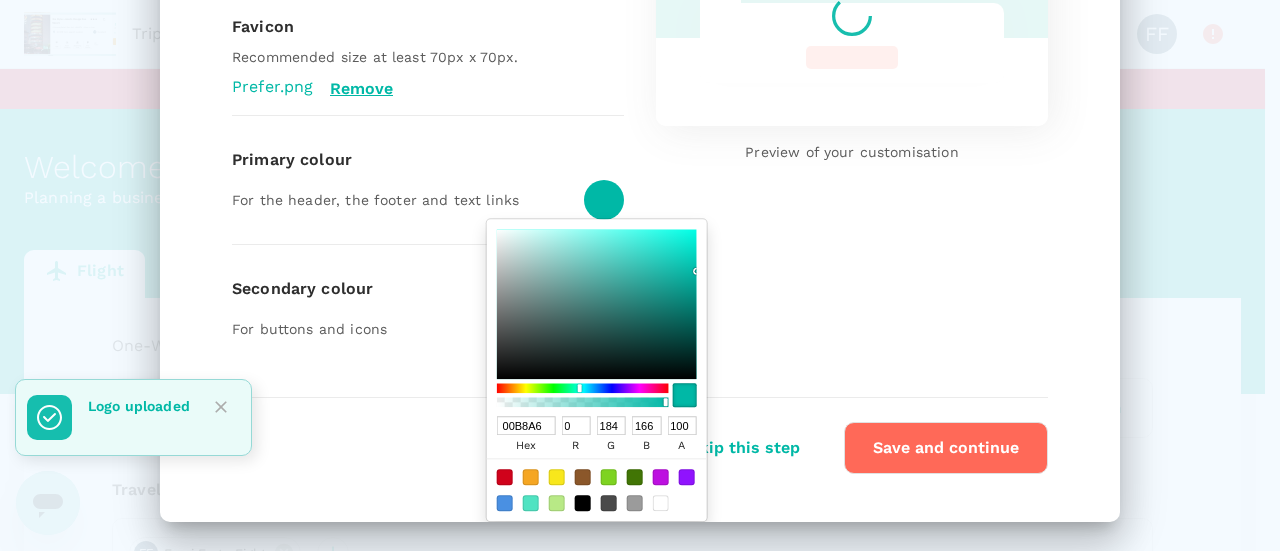 click at bounding box center (609, 503) 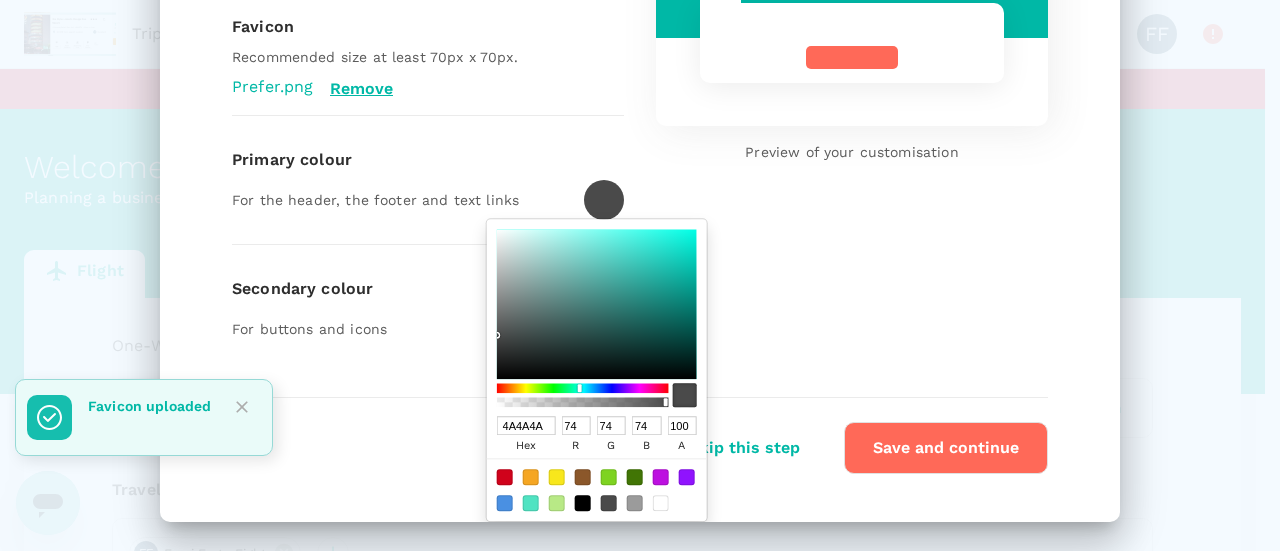 click on "Let's get your company branding on point Customise how TruTrip looks and feels for you and your travellers. Logo Recommended size 250px x 120px. Supported file jpg, png, gif. Prefer.png Remove Favicon Recommended size at least 70px x 70px. Prefer.png Remove Primary colour For the header, the footer and text links   Secondary colour For buttons and icons   TruTrip trutrip.co Welcome back Preview of your customisation" at bounding box center (640, 78) 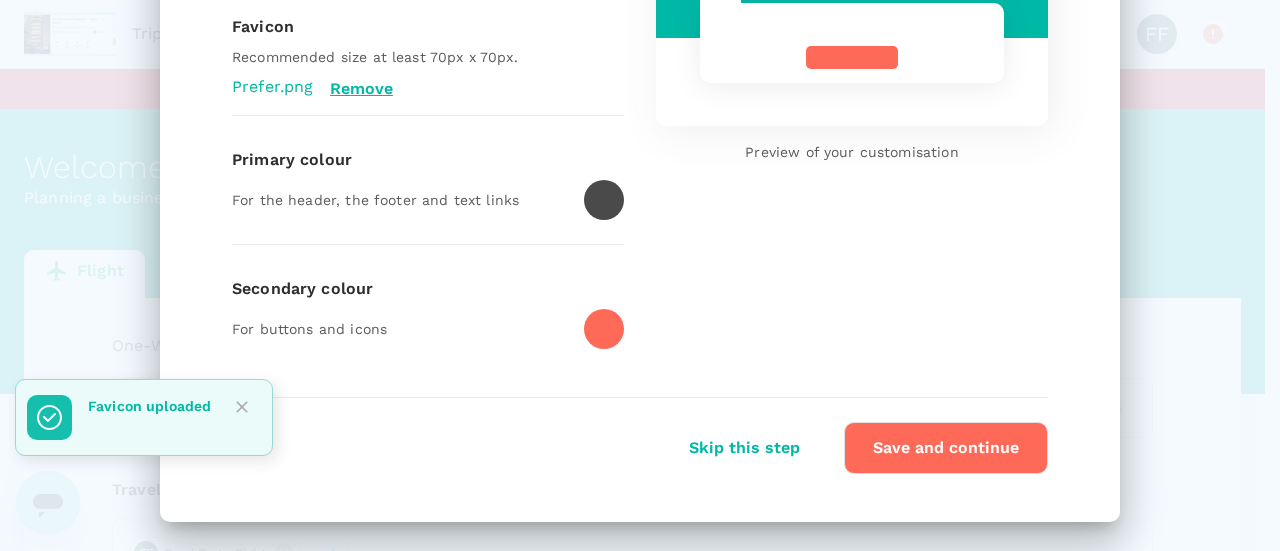 click on "Secondary colour For buttons and icons" at bounding box center (428, 317) 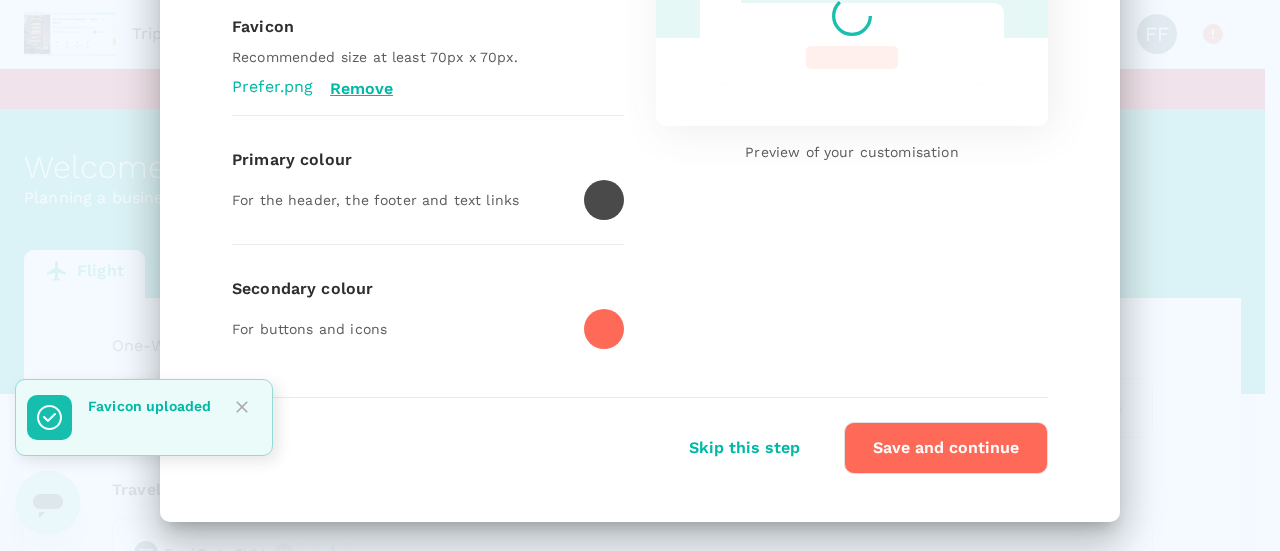 click on "Secondary colour For buttons and icons" at bounding box center [428, 317] 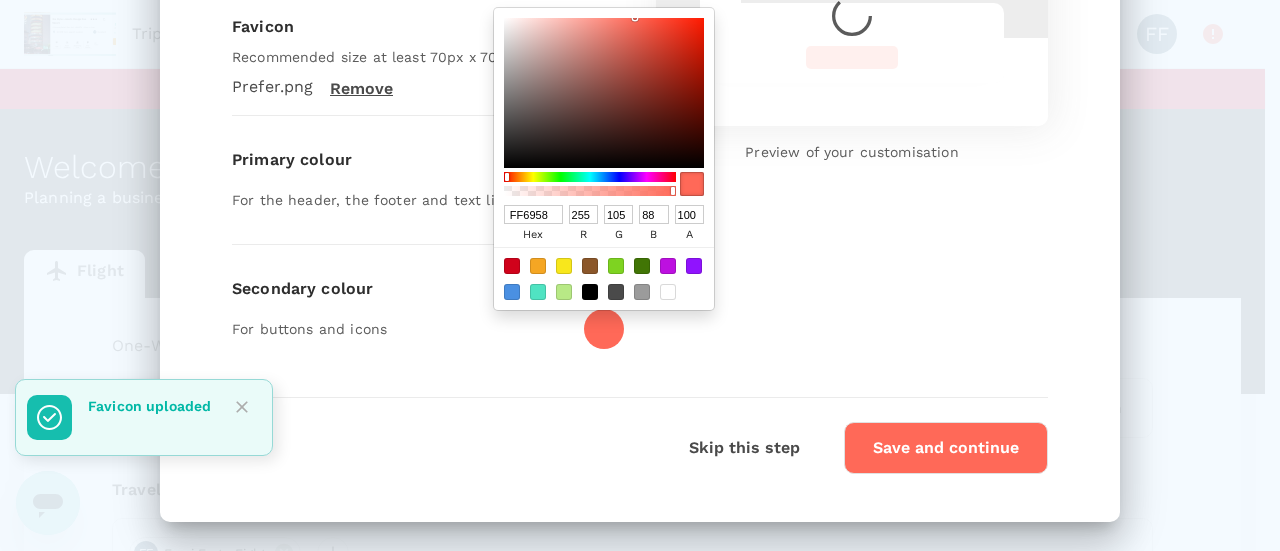 click at bounding box center [604, 278] 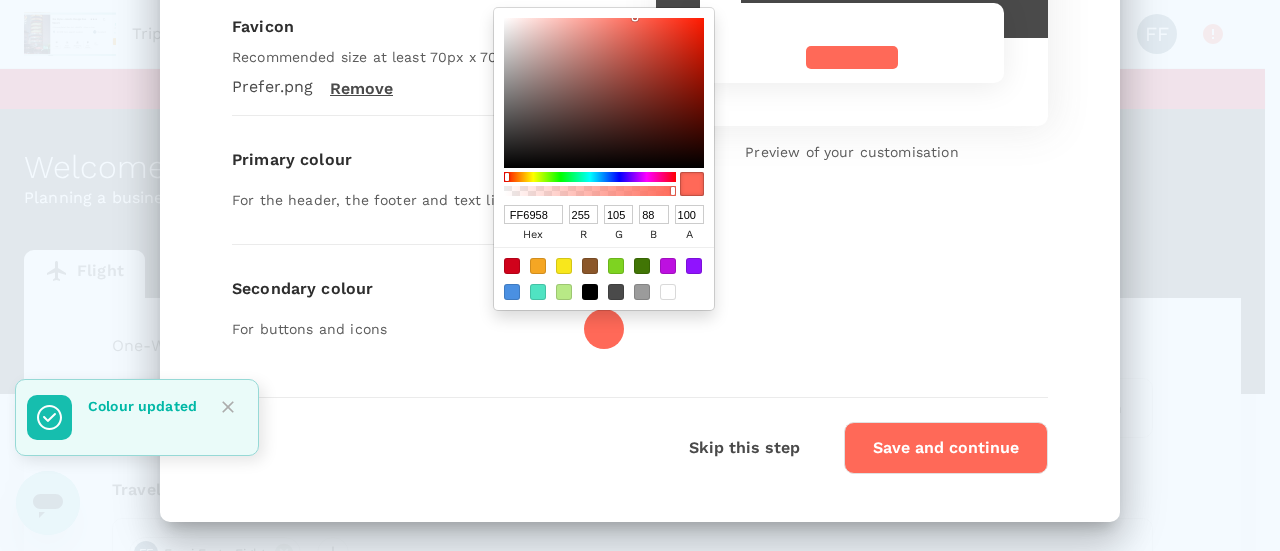click at bounding box center [512, 292] 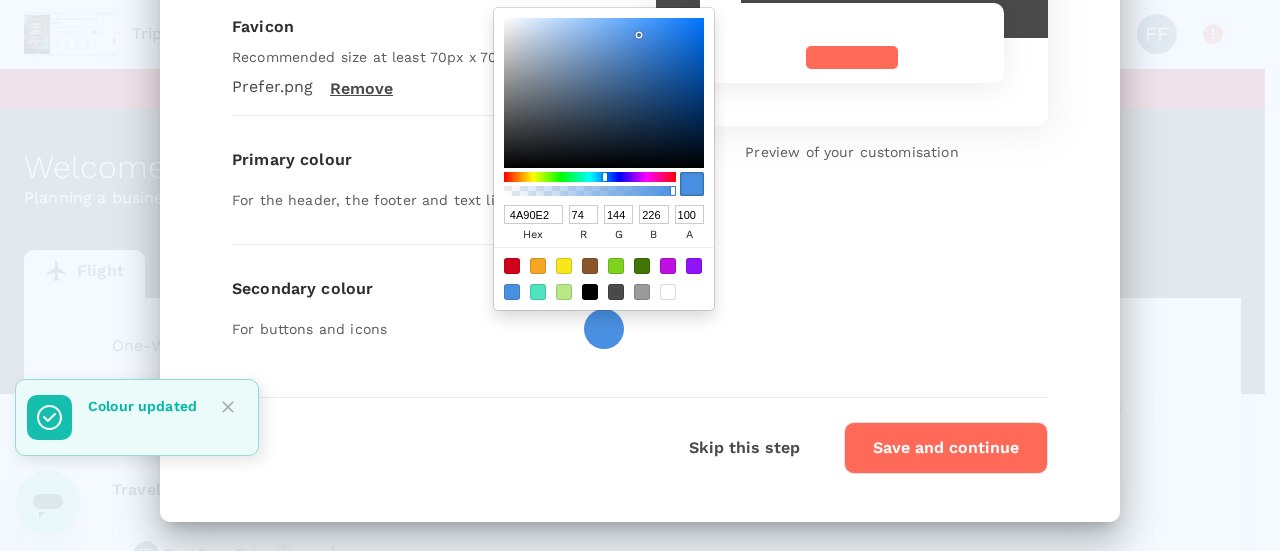 click on "Let's get your company branding on point Customise how TruTrip looks and feels for you and your travellers. Logo Recommended size 250px x 120px. Supported file jpg, png, gif. Prefer.png Remove Favicon Recommended size at least 70px x 70px. Prefer.png Remove Primary colour For the header, the footer and text links   Secondary colour For buttons and icons   TruTrip trutrip.co Welcome back Preview of your customisation" at bounding box center (640, 78) 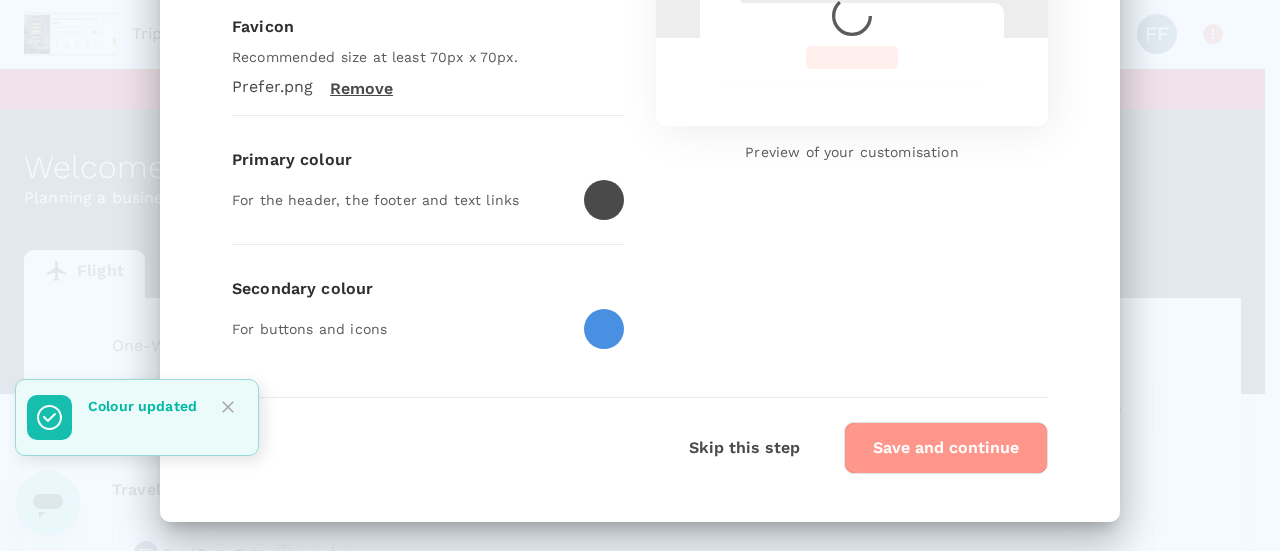 click on "Save and continue" at bounding box center [946, 448] 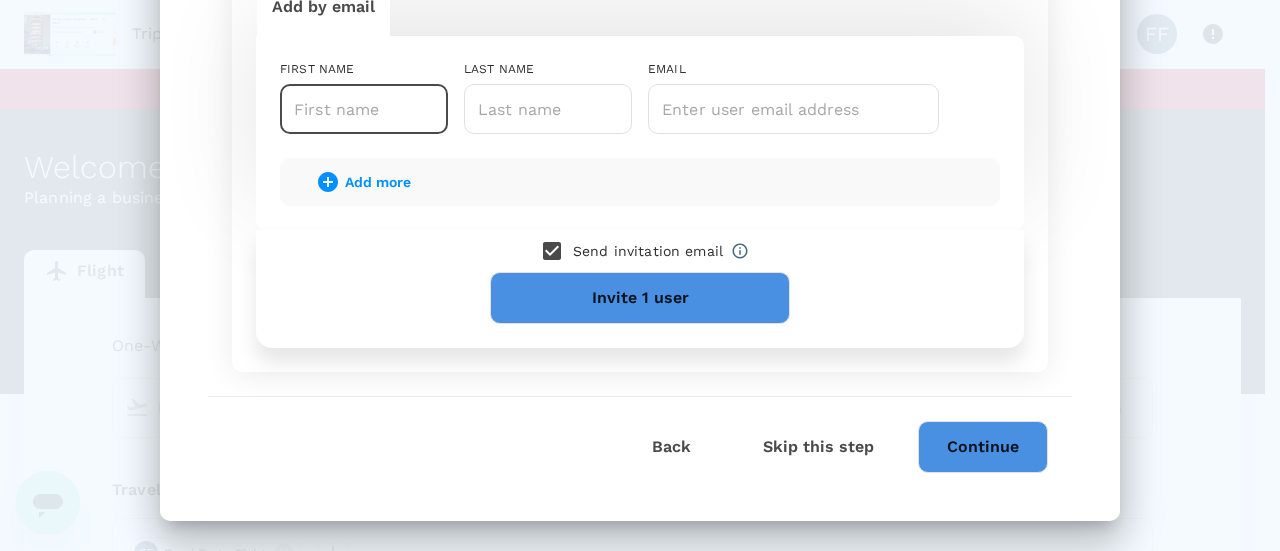 click at bounding box center (364, 109) 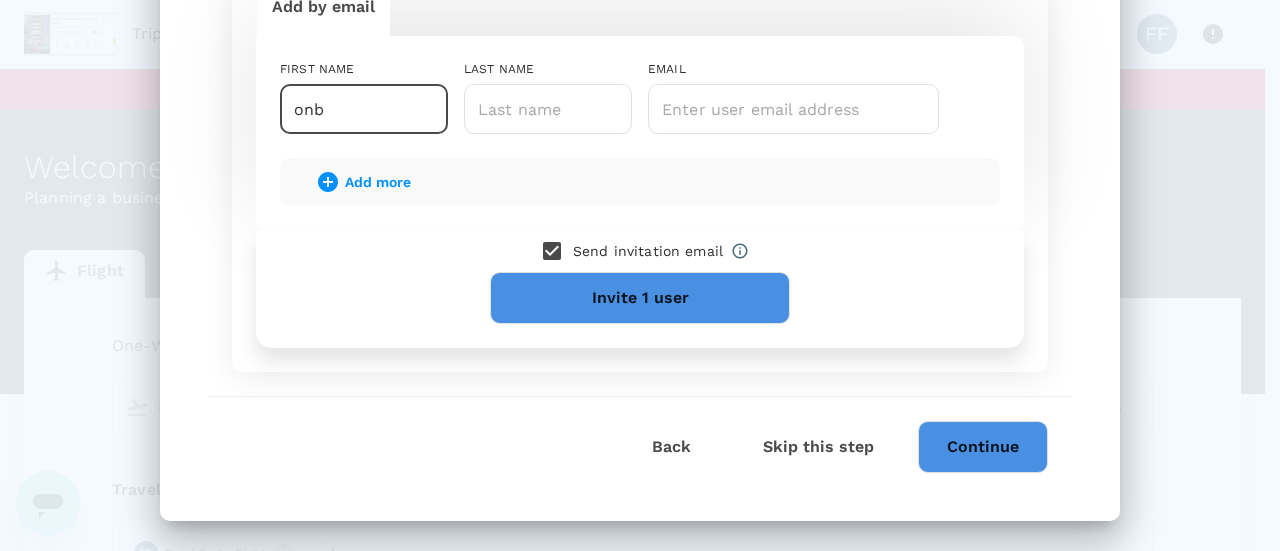 type on "onb" 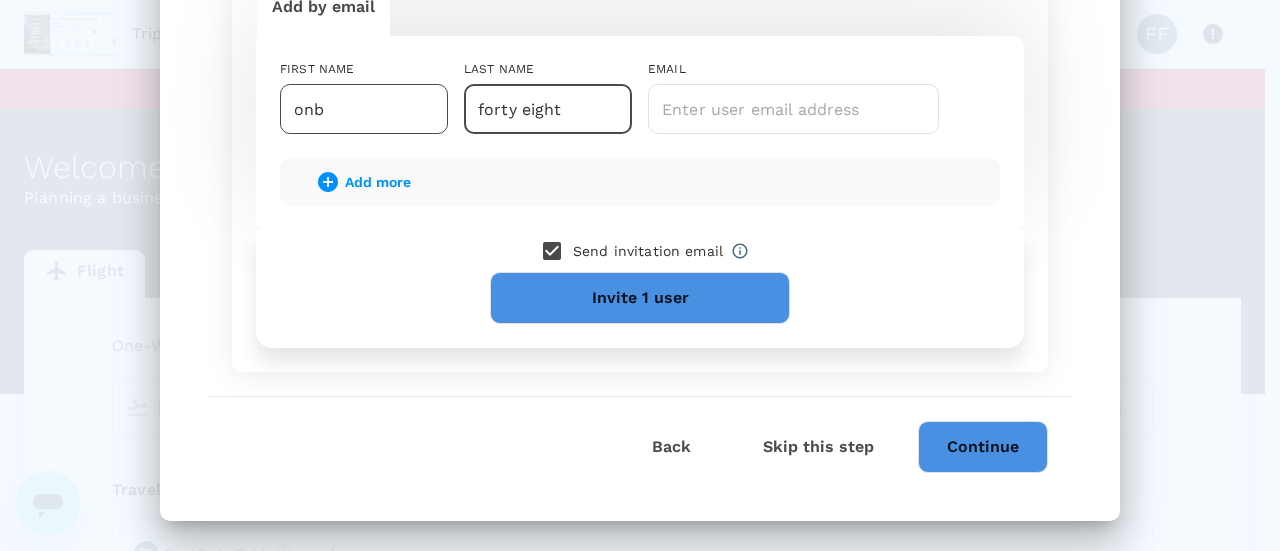 type on "forty eight" 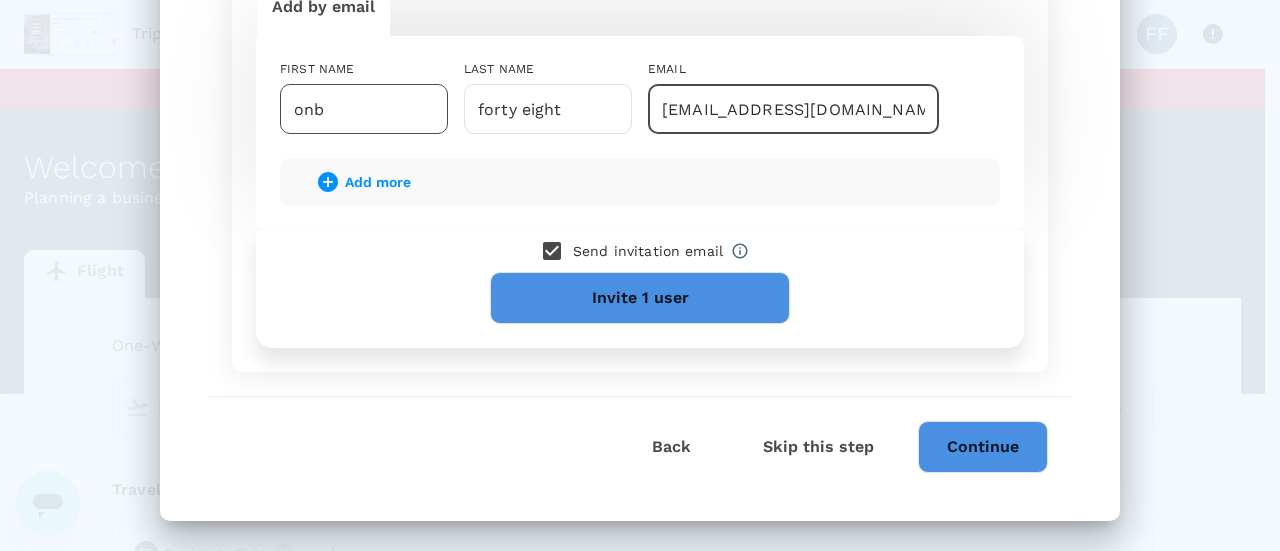 type on "fazri+onbo48@trutrip.co" 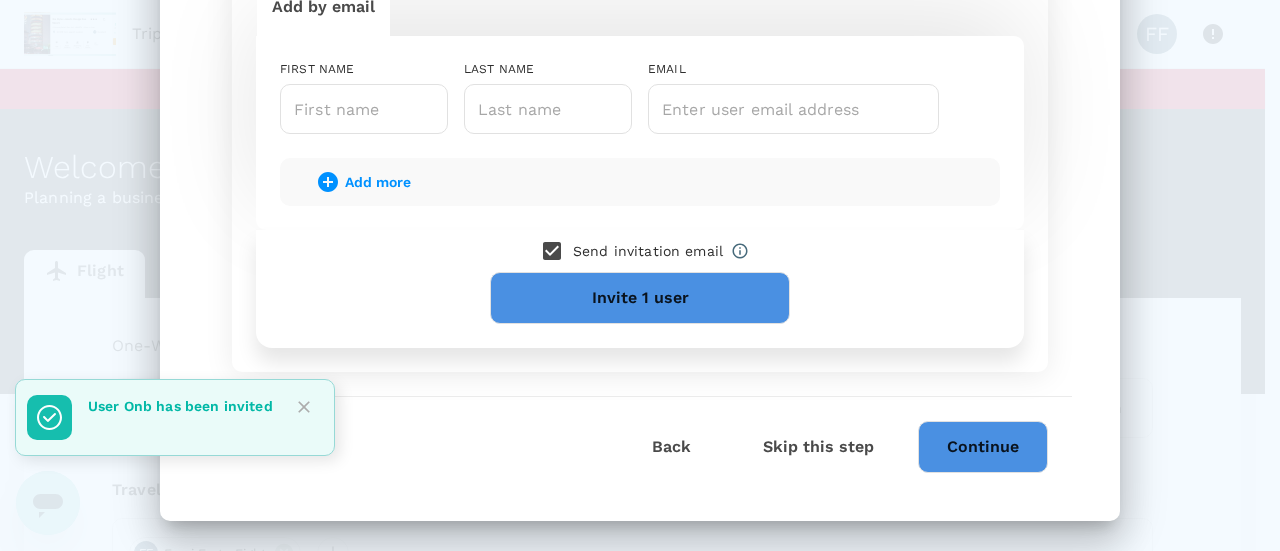 click on "Continue" at bounding box center [983, 447] 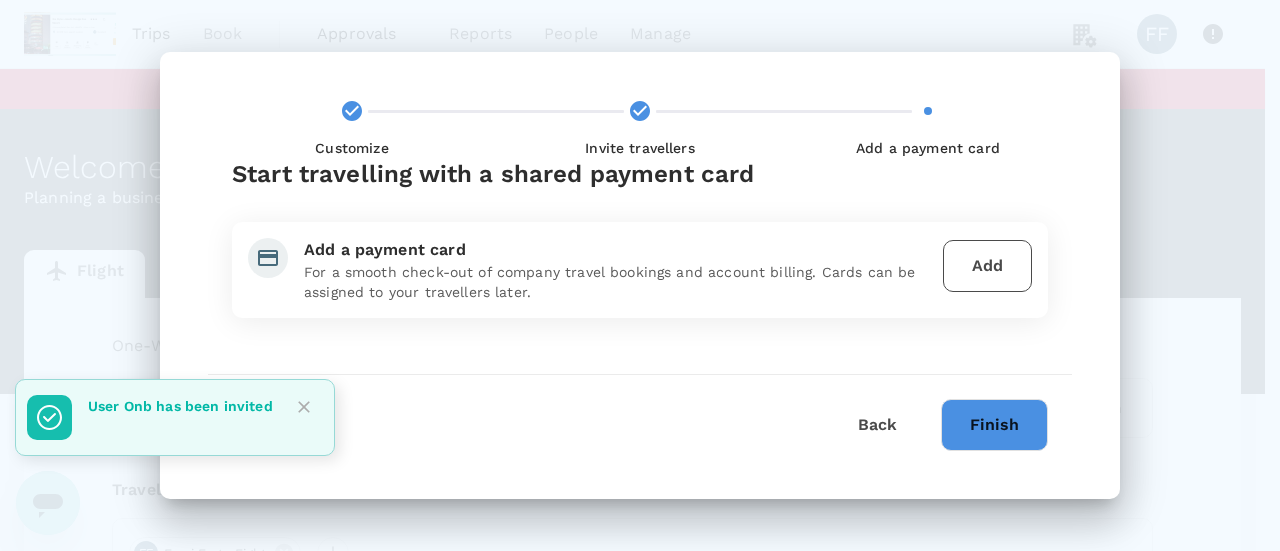 scroll, scrollTop: 0, scrollLeft: 0, axis: both 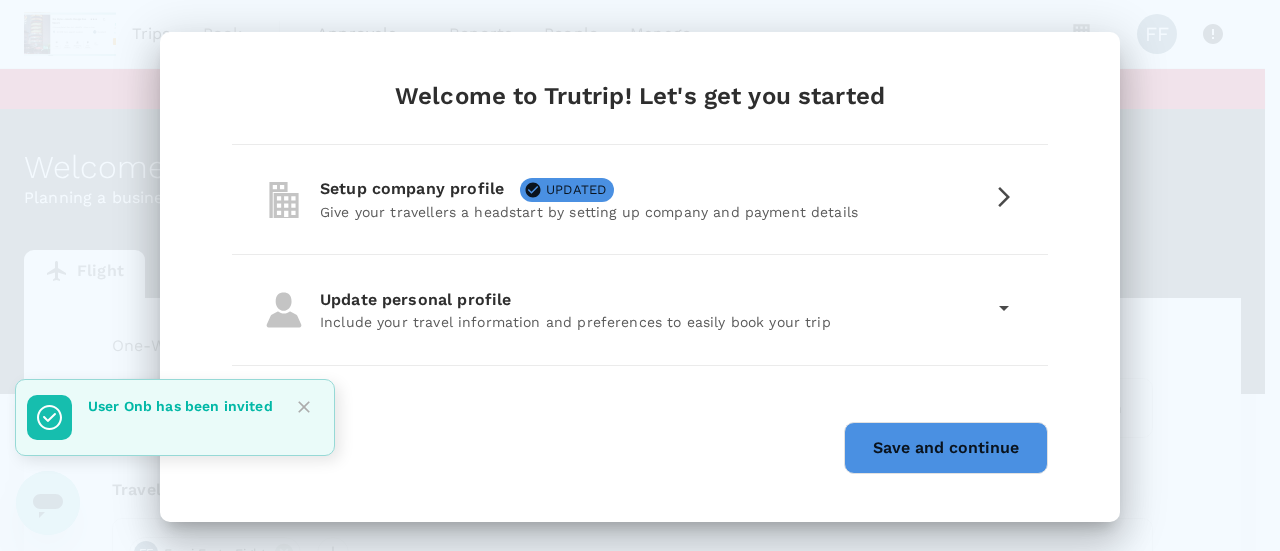 click on "Update personal profile Include your travel information and preferences to easily book your trip" at bounding box center (640, 310) 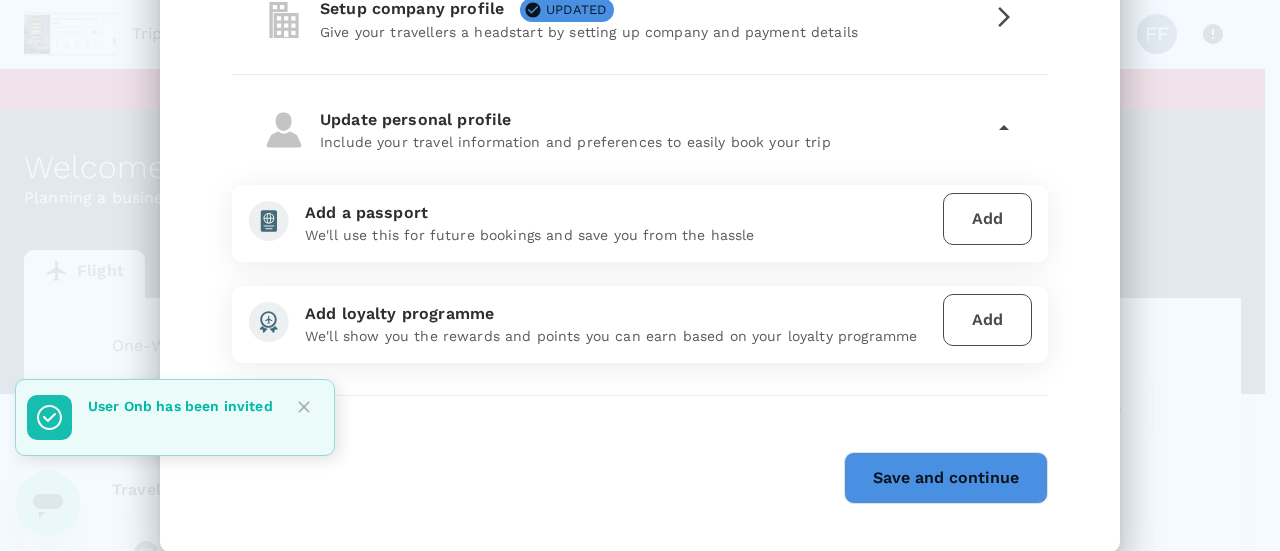 scroll, scrollTop: 200, scrollLeft: 0, axis: vertical 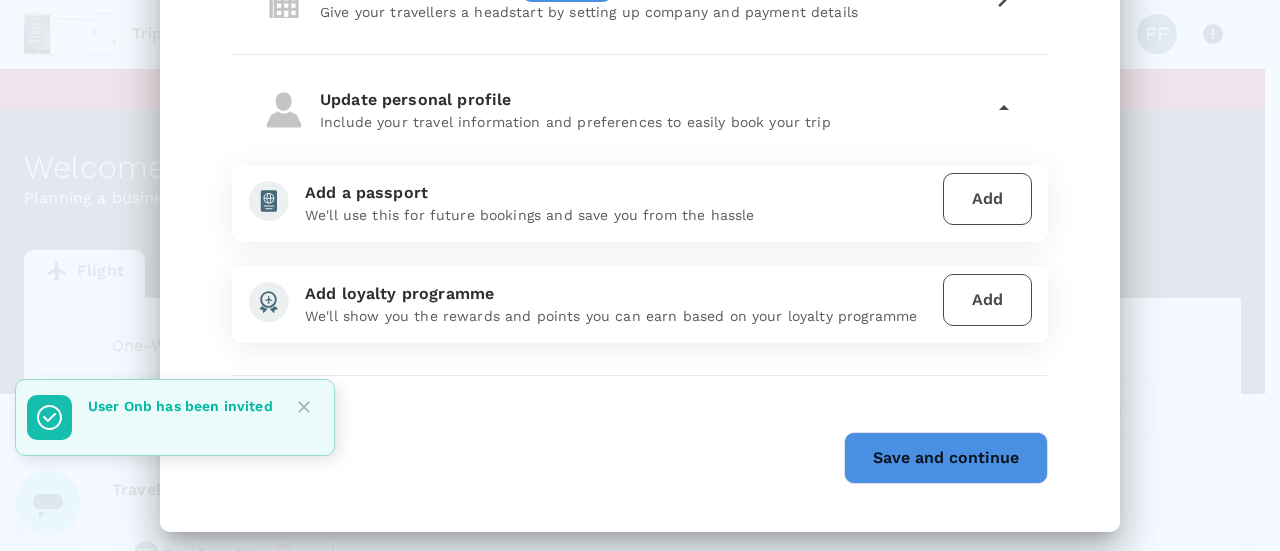 drag, startPoint x: 928, startPoint y: 197, endPoint x: 967, endPoint y: 197, distance: 39 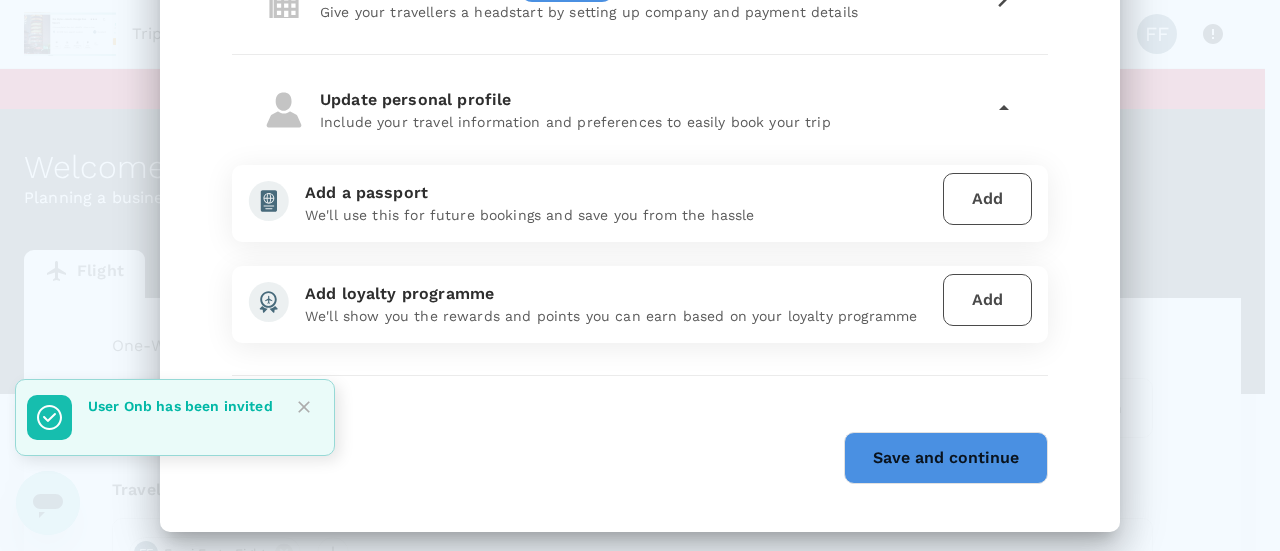 click on "Add" at bounding box center (987, 199) 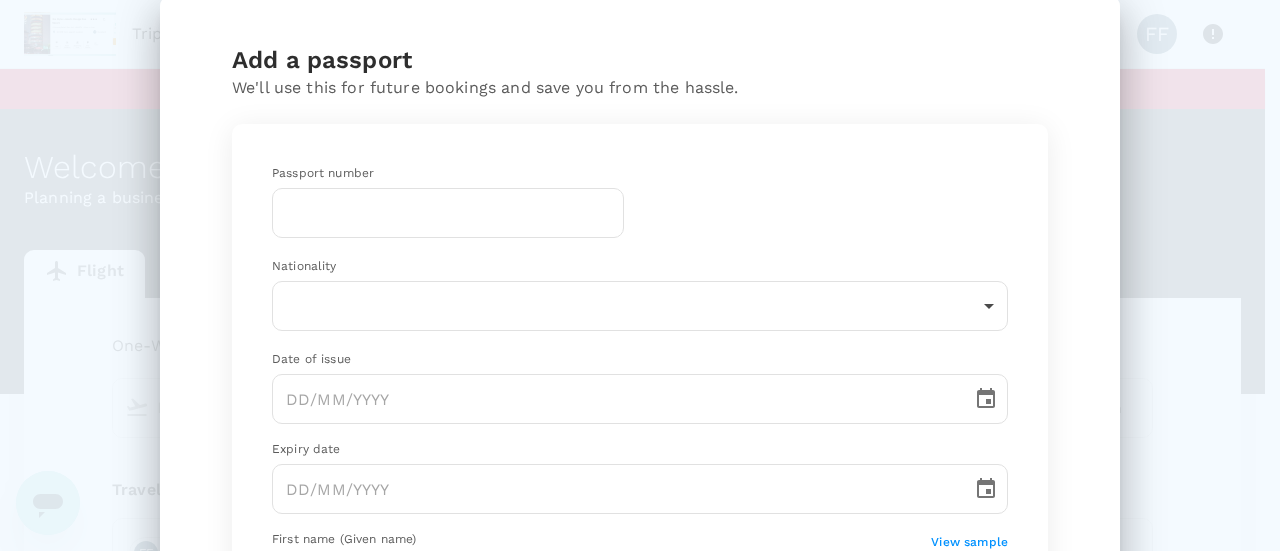 scroll, scrollTop: 0, scrollLeft: 0, axis: both 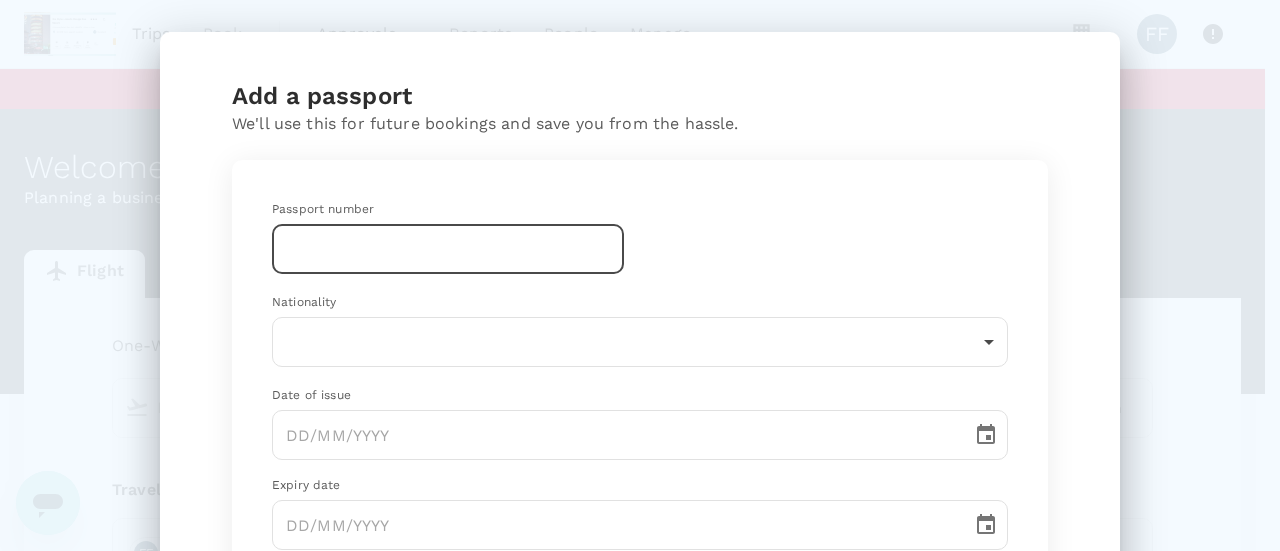 click at bounding box center (448, 249) 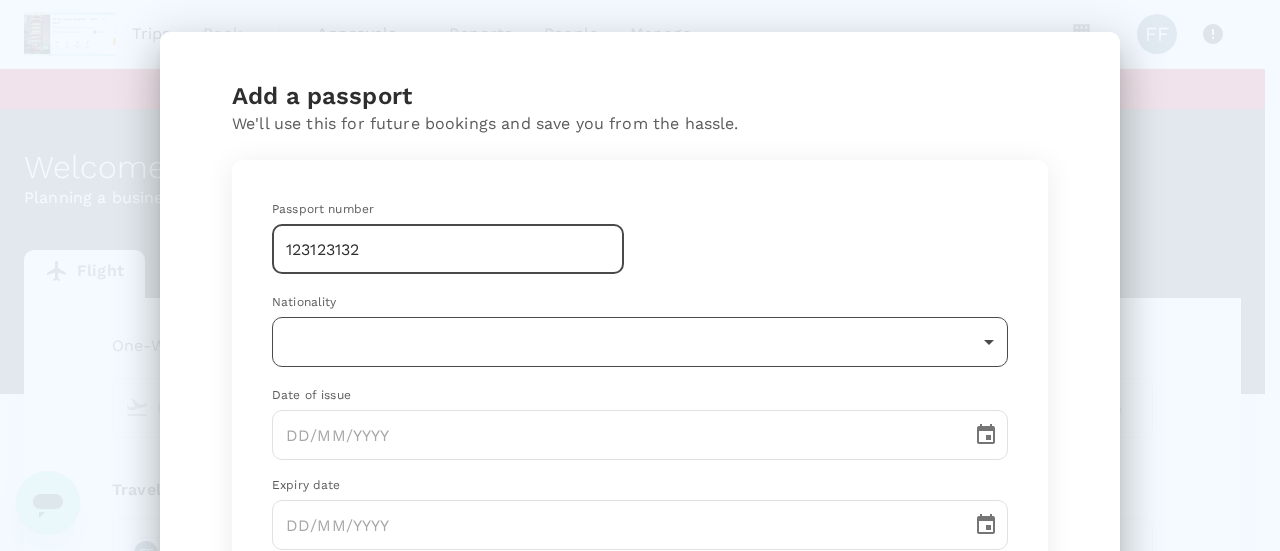type on "123123132" 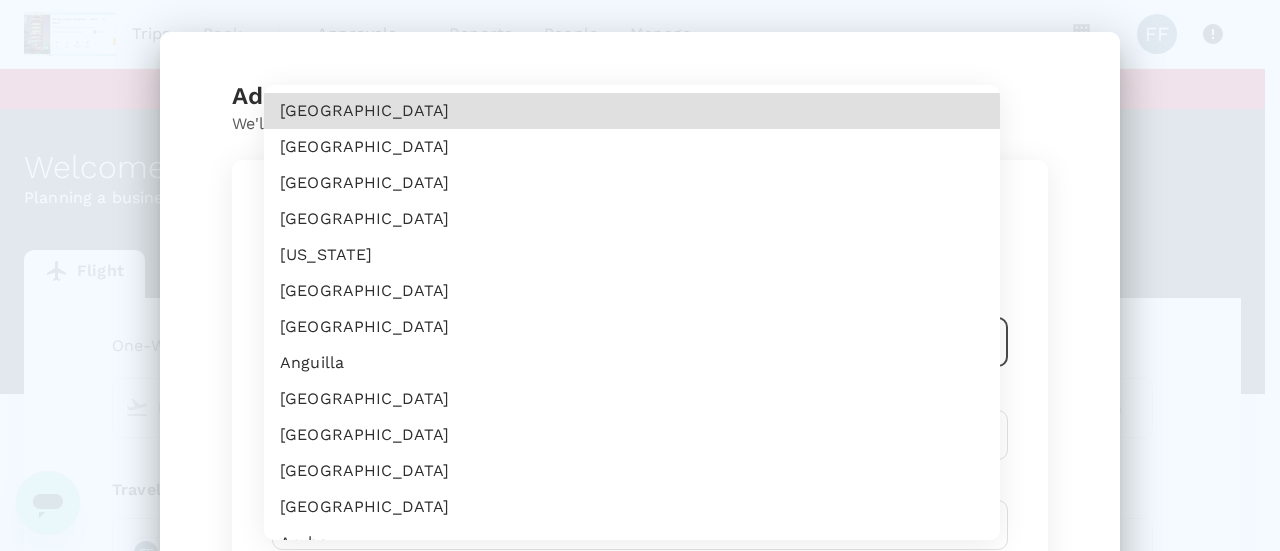 type 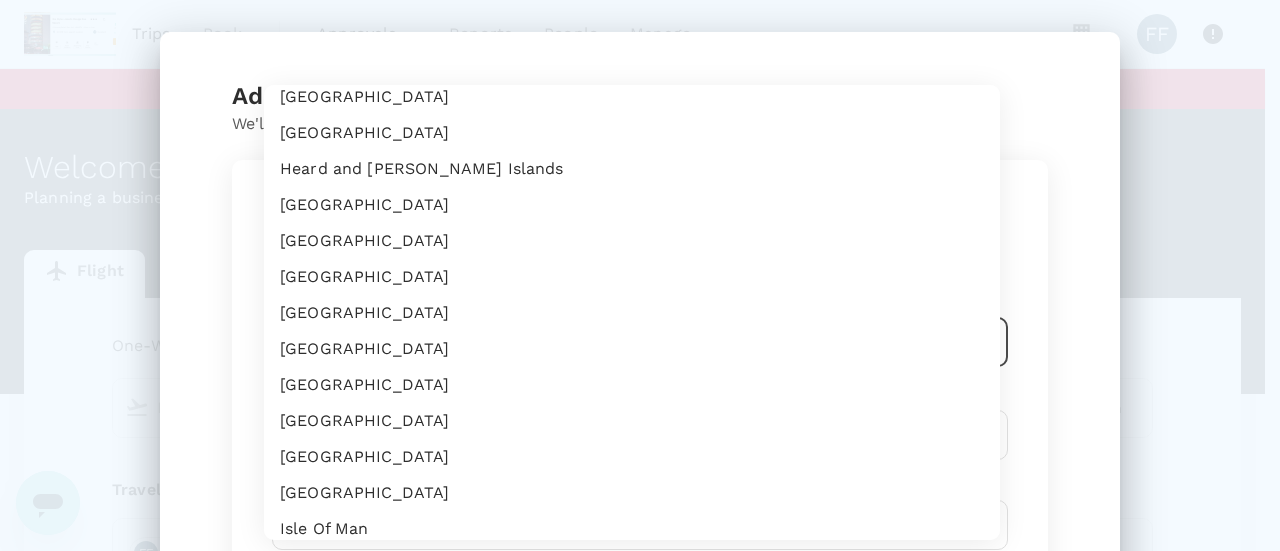 type 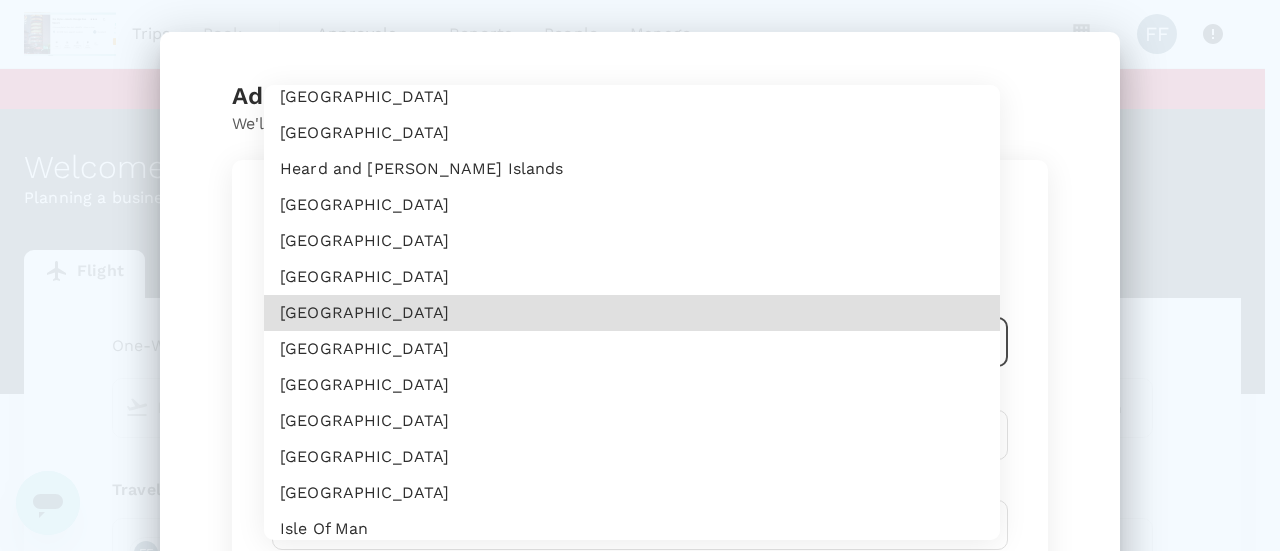 click on "Indonesia" at bounding box center [632, 385] 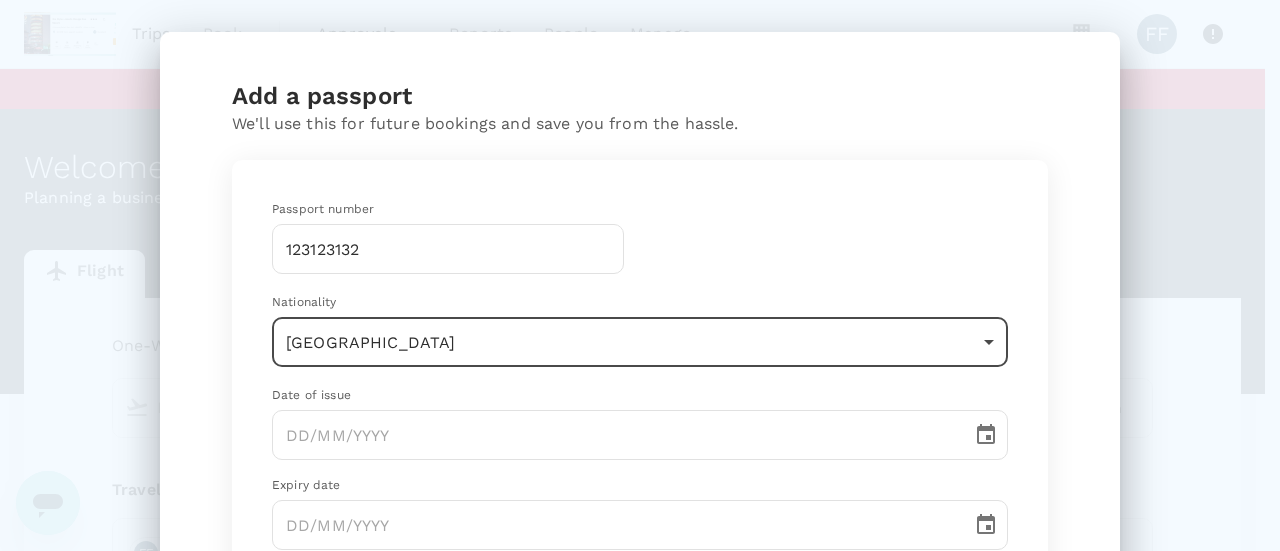 click on "Date of issue" at bounding box center [640, 396] 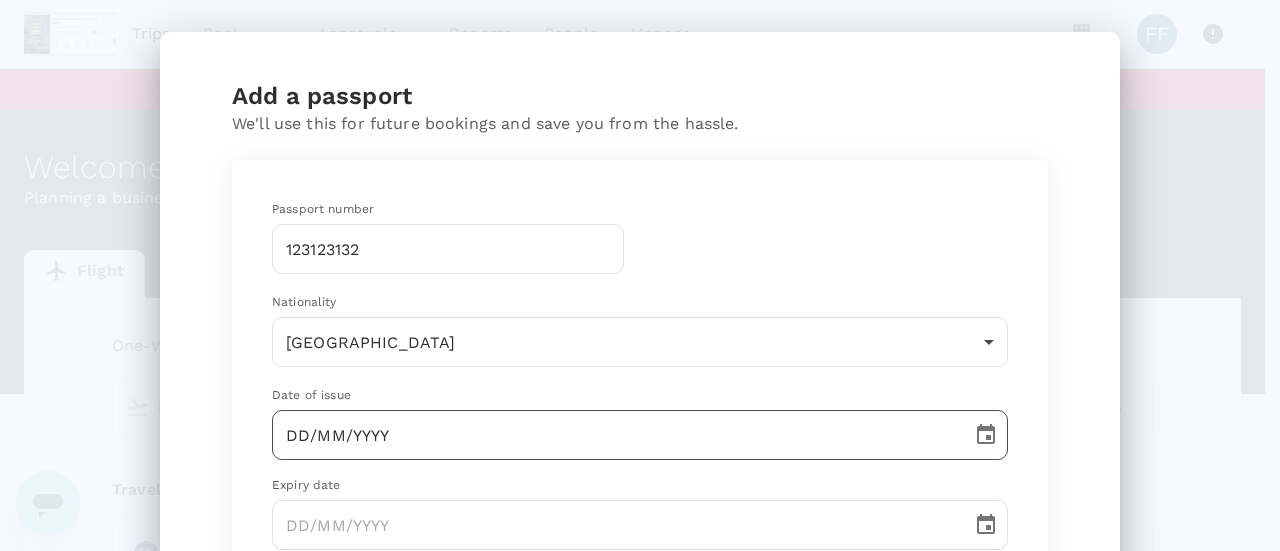 click on "DD/MM/YYYY" at bounding box center (615, 435) 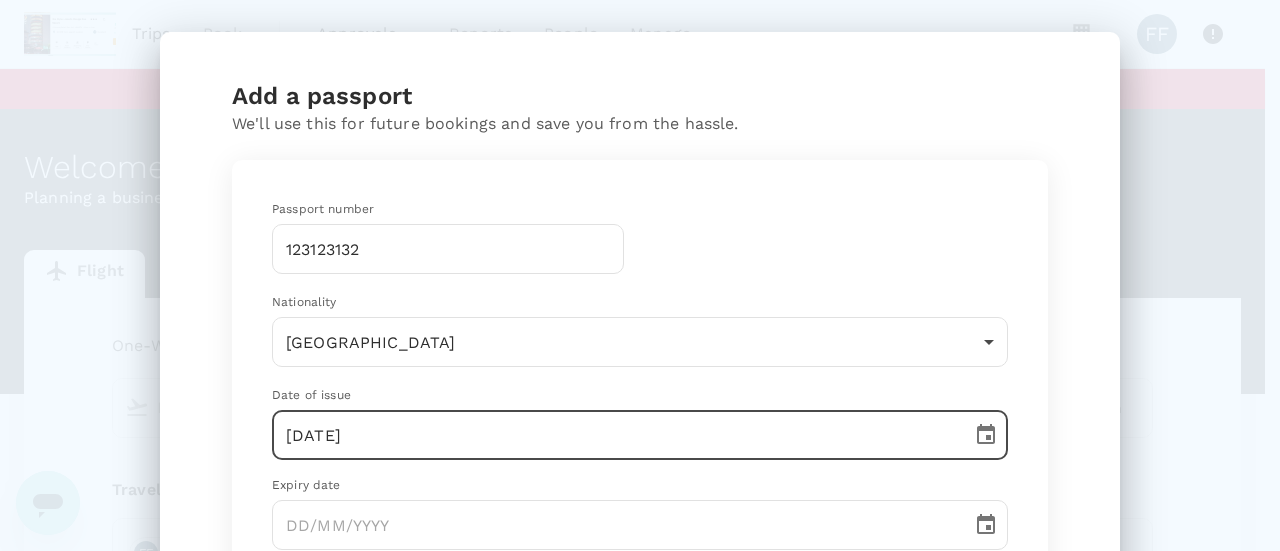 type on "10/10/2000" 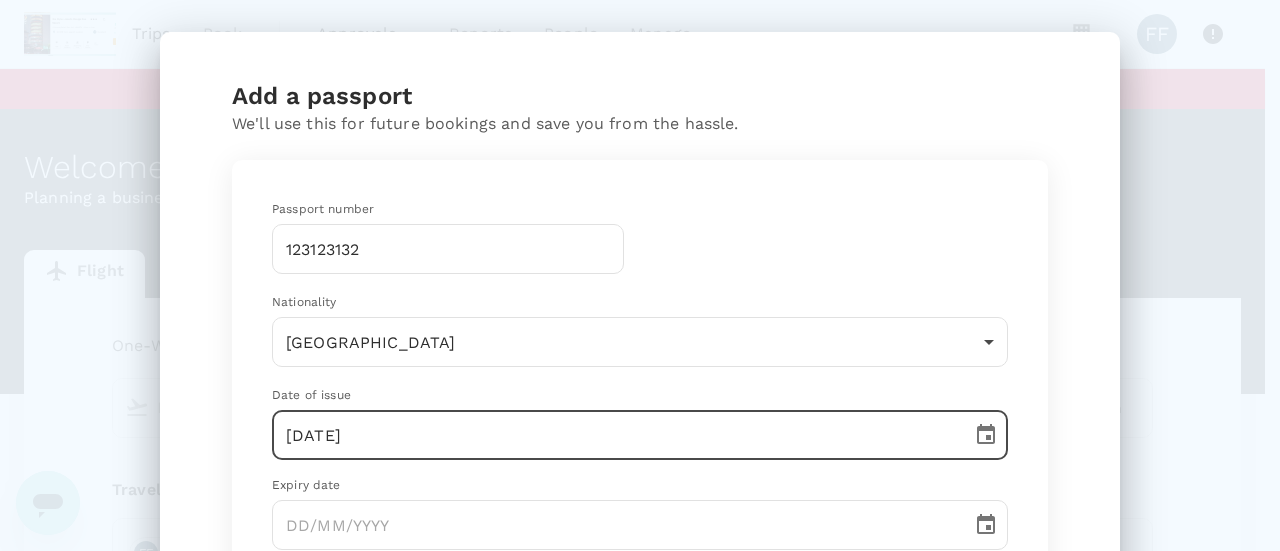 type 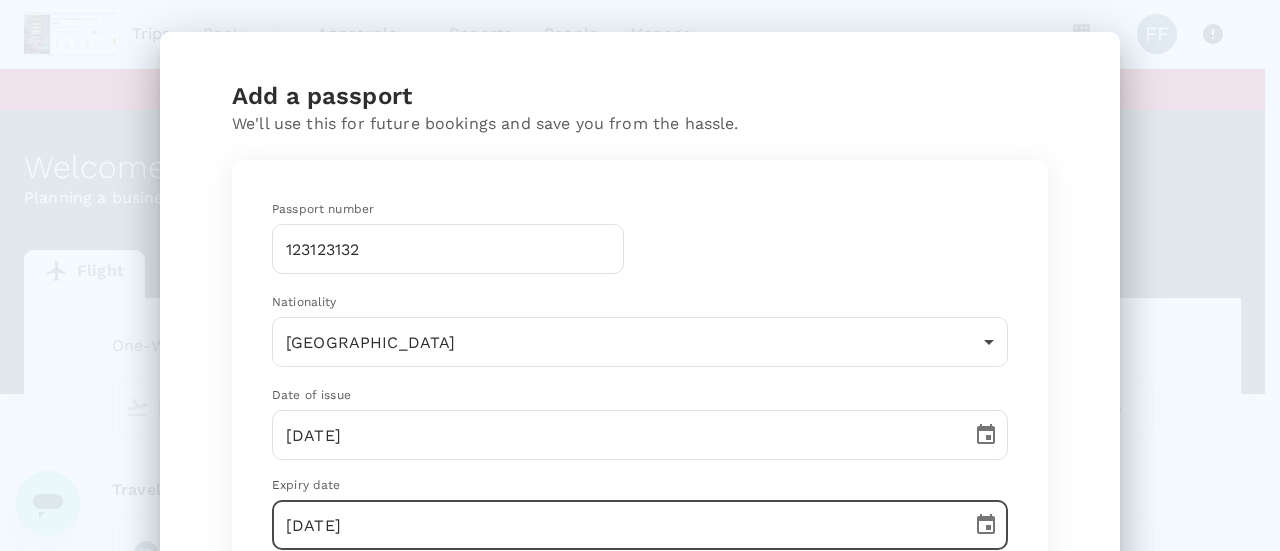 type on "10/10/2029" 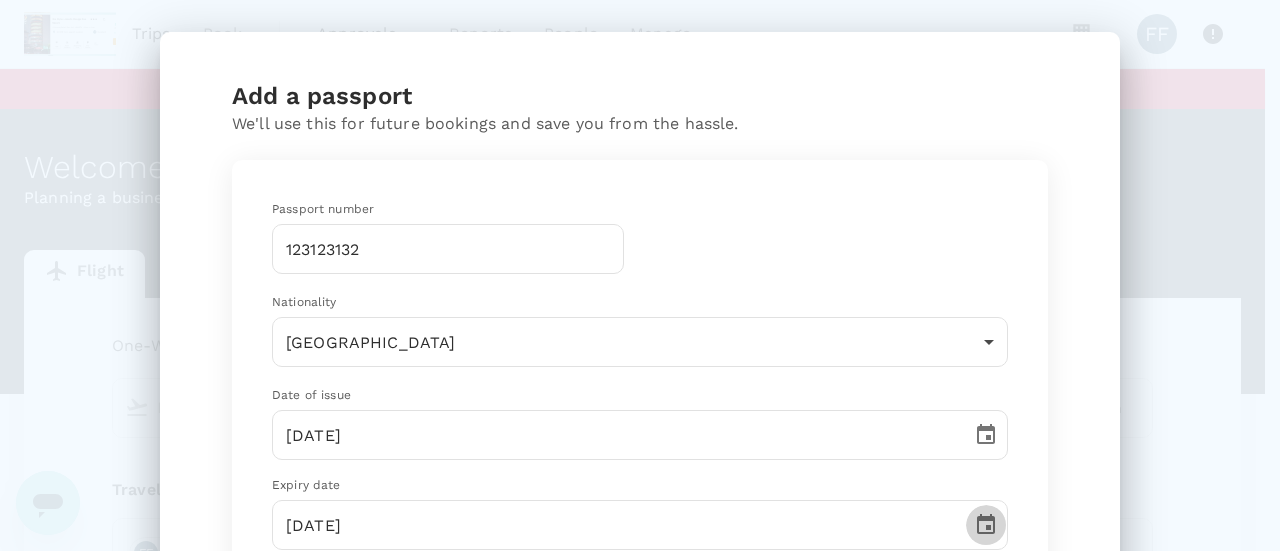 type 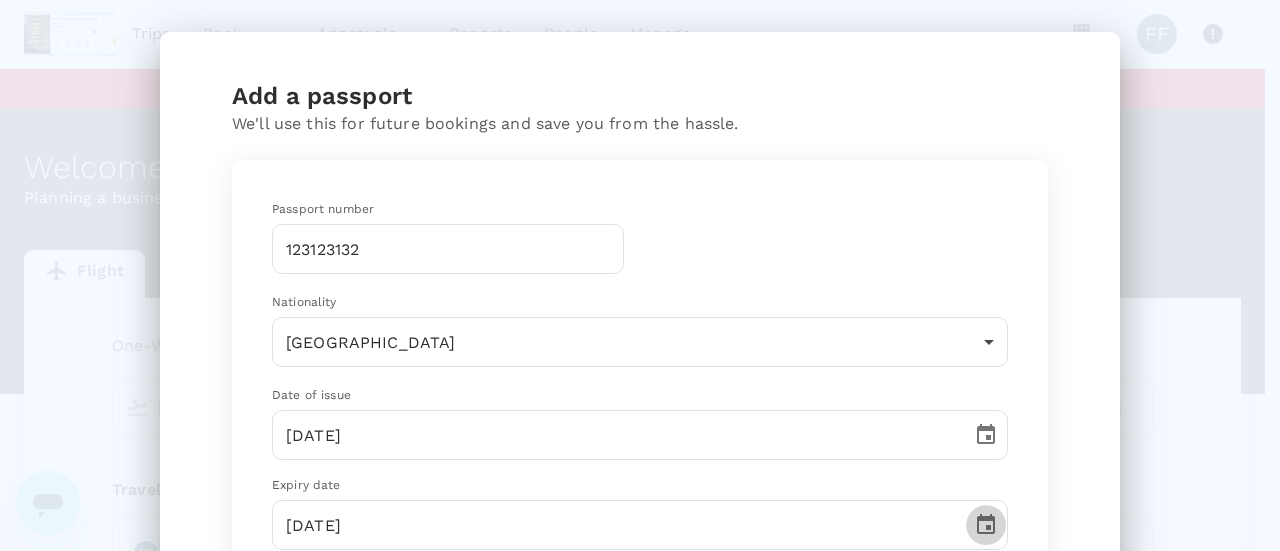 scroll, scrollTop: 340, scrollLeft: 0, axis: vertical 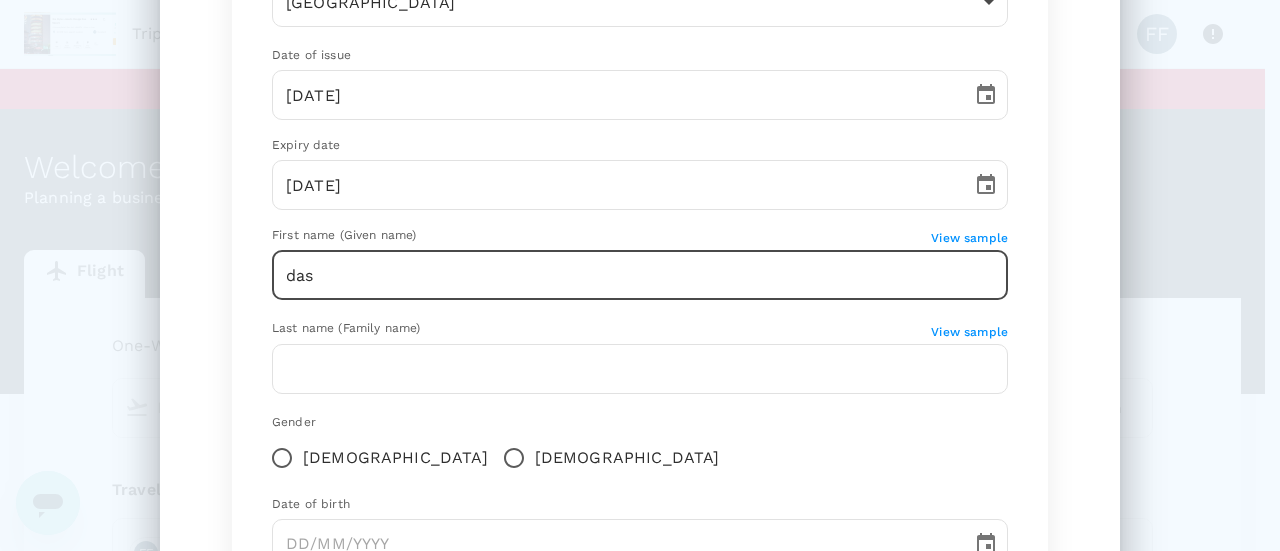 type on "das" 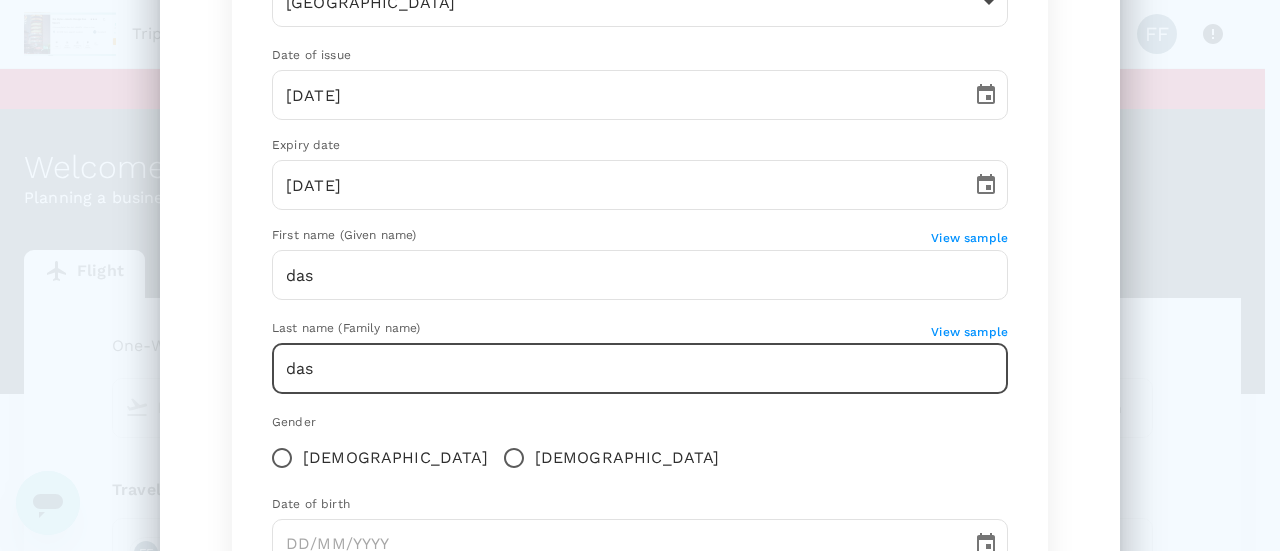 type on "das" 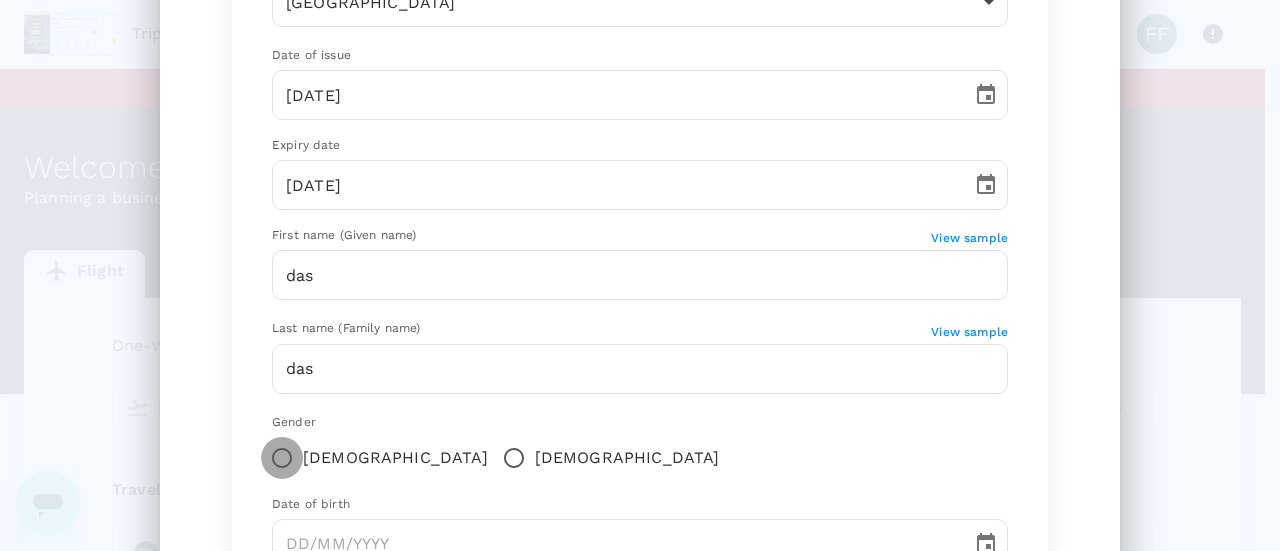 click on "Female" at bounding box center [282, 458] 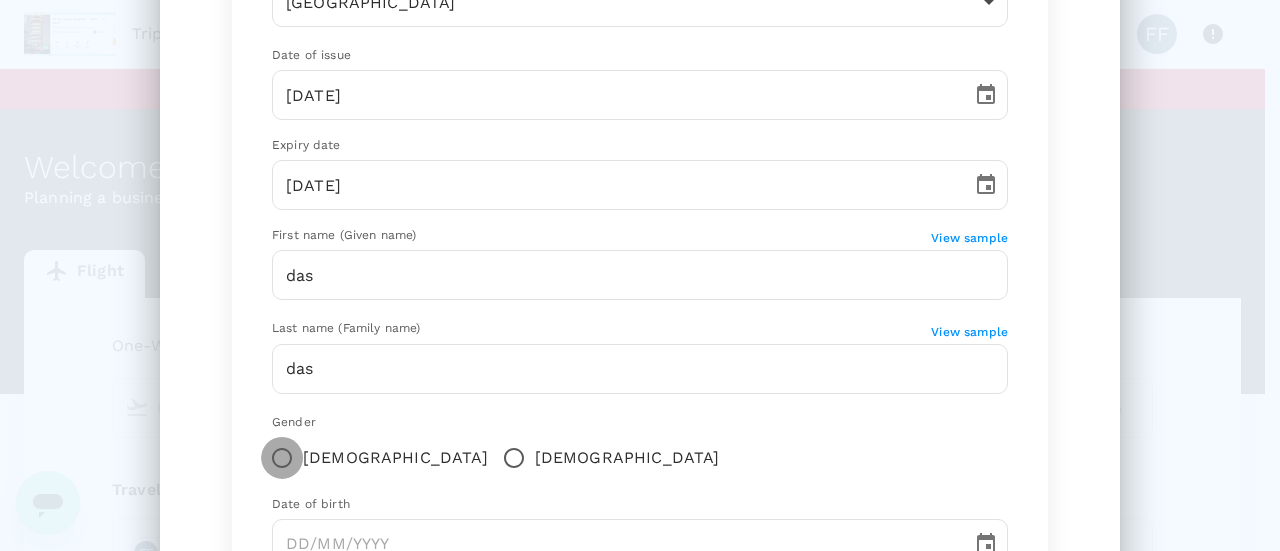 radio on "true" 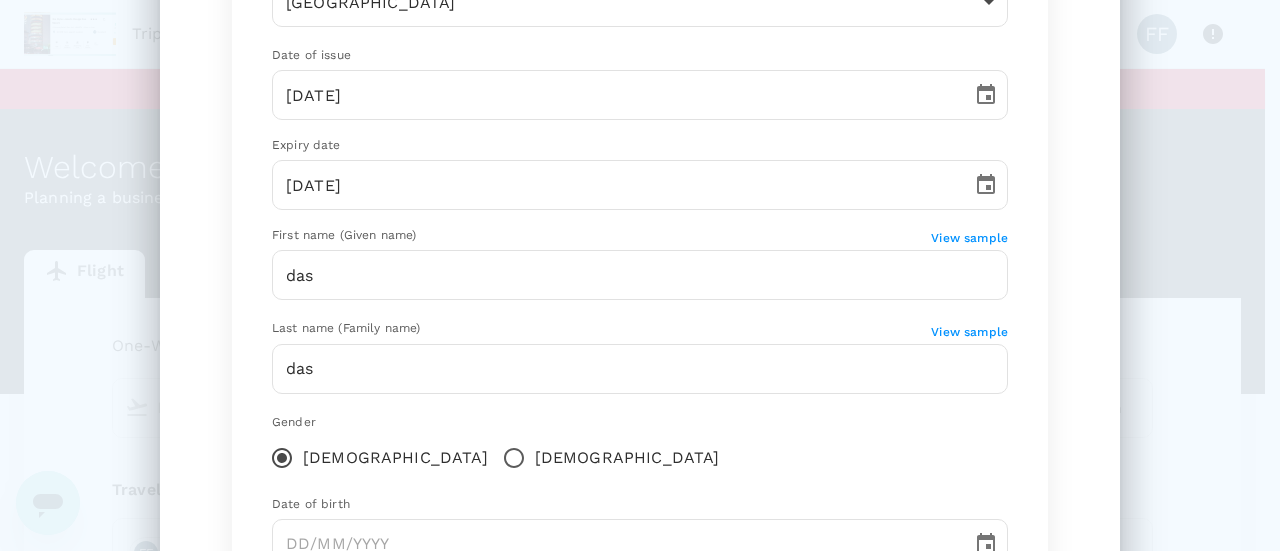 click on "Date of birth" at bounding box center [640, 505] 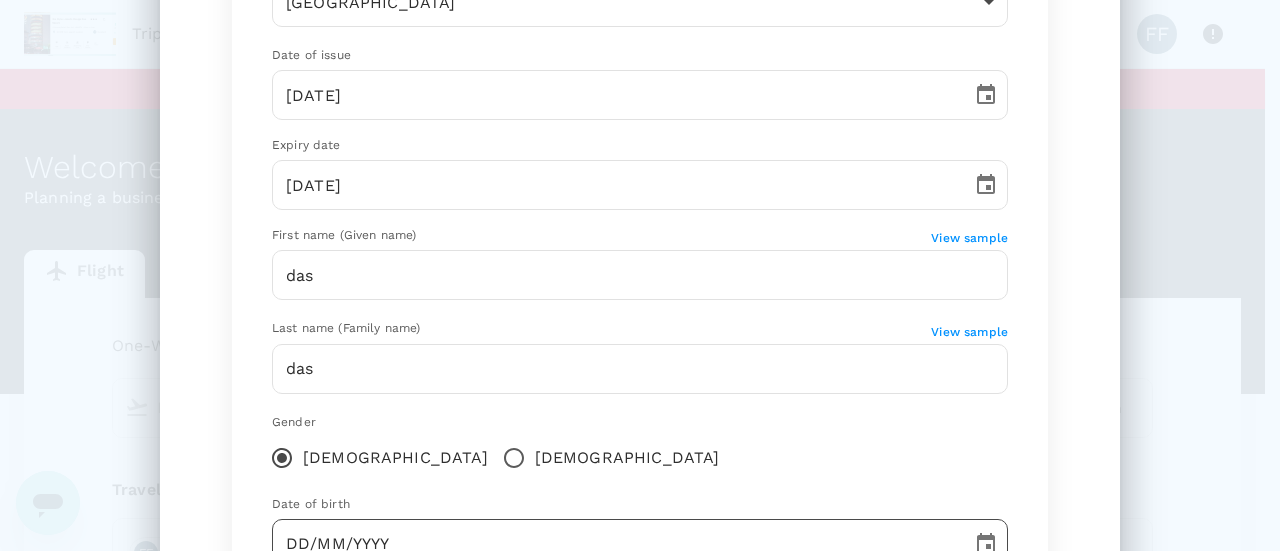 click on "DD/MM/YYYY" at bounding box center (615, 544) 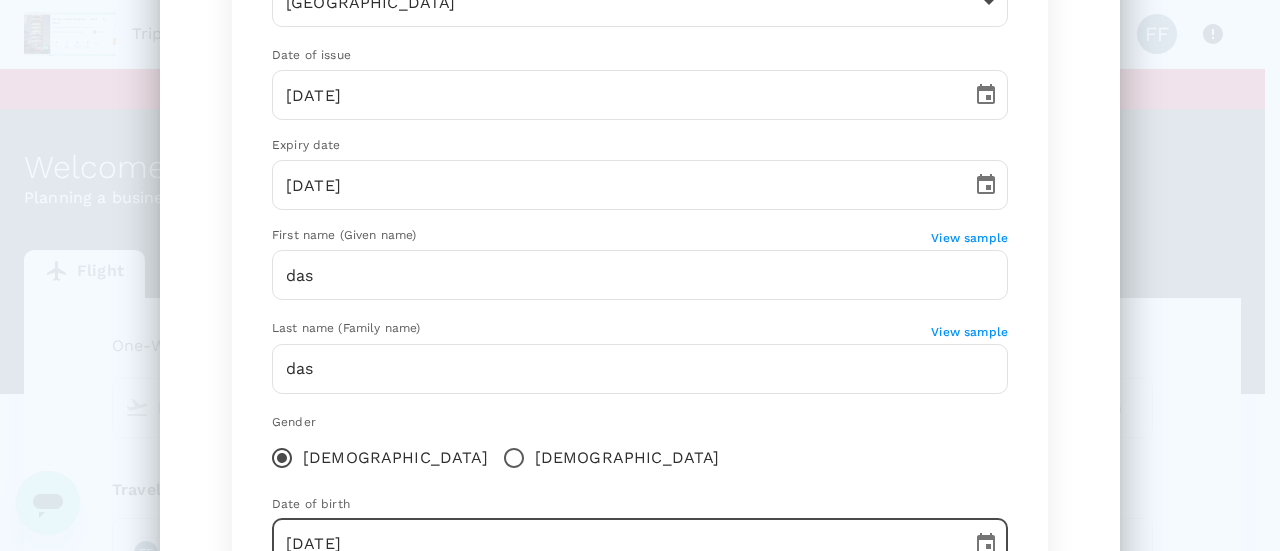 scroll, scrollTop: 584, scrollLeft: 0, axis: vertical 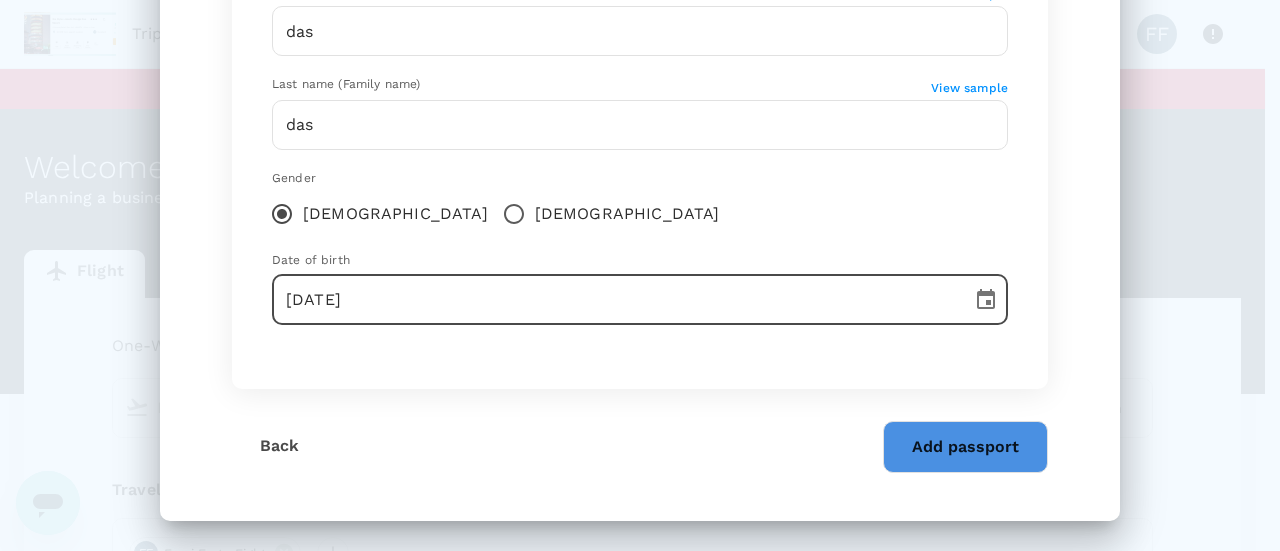 type on "10/10/2000" 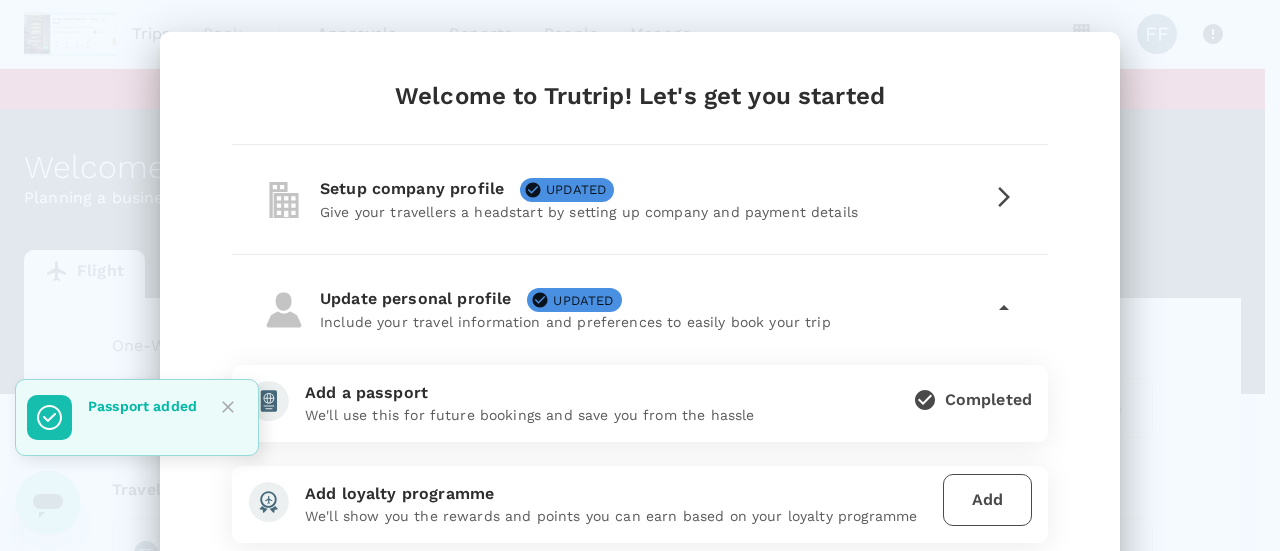scroll, scrollTop: 200, scrollLeft: 0, axis: vertical 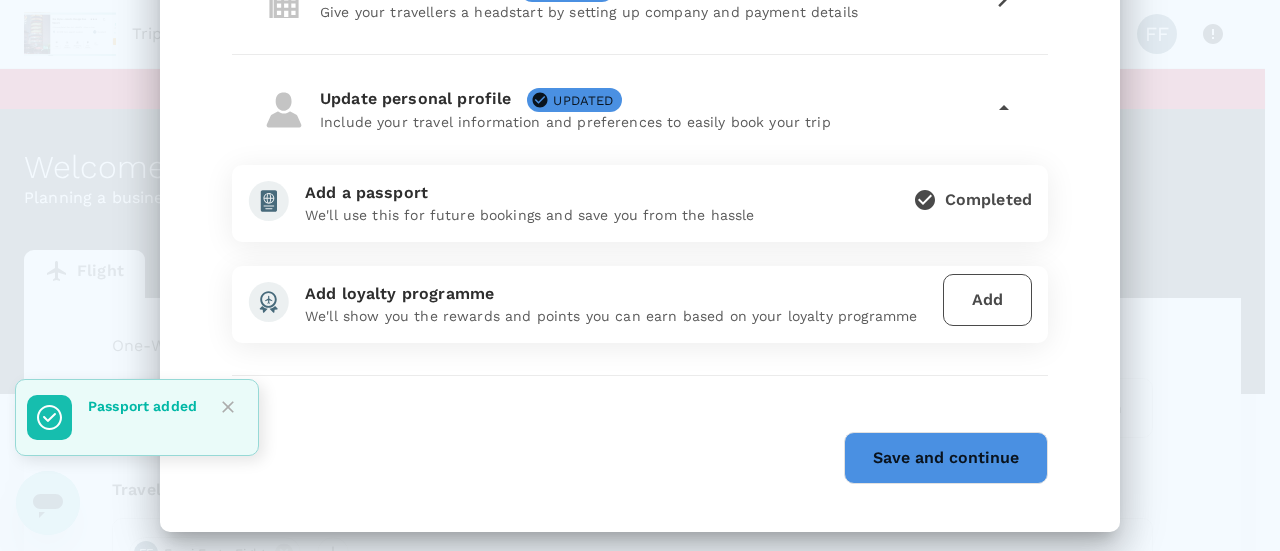 drag, startPoint x: 918, startPoint y: 278, endPoint x: 951, endPoint y: 283, distance: 33.37664 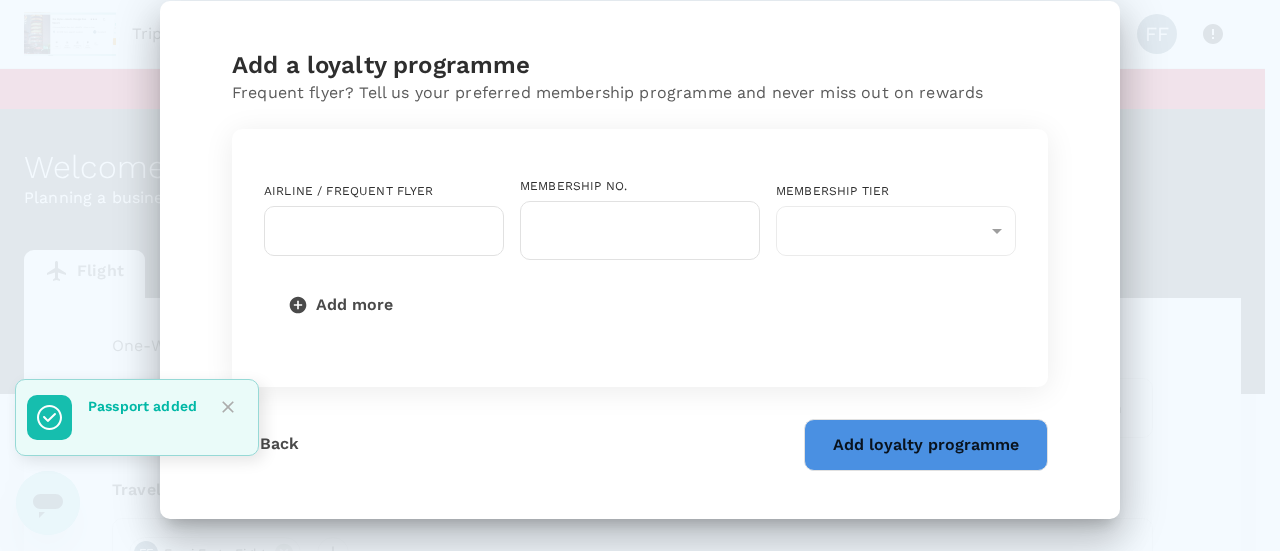 scroll, scrollTop: 0, scrollLeft: 0, axis: both 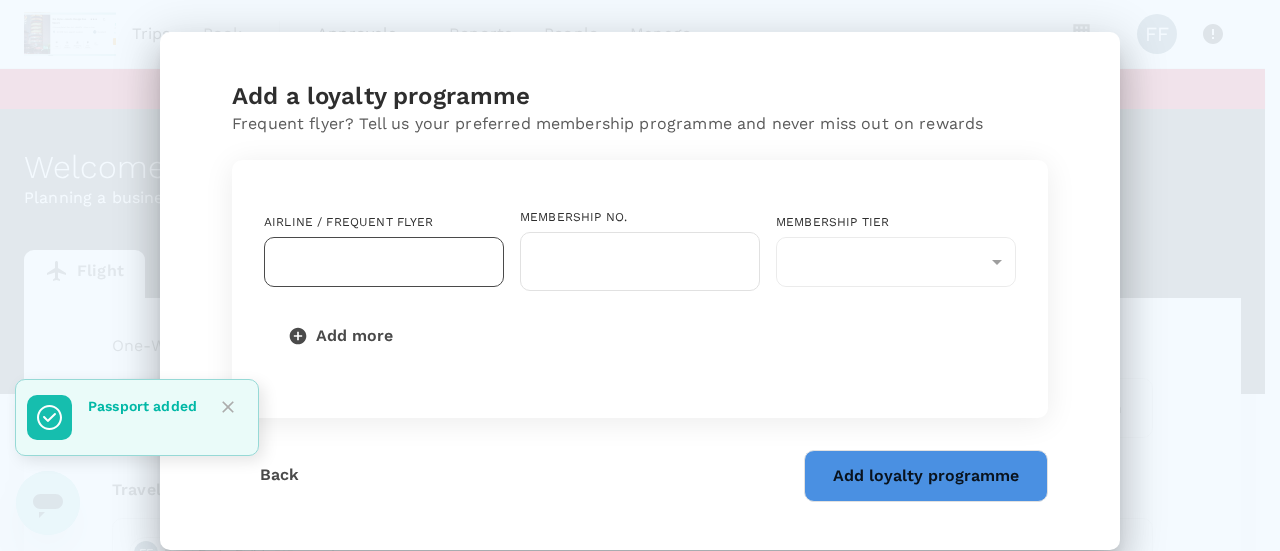 click on "​" at bounding box center (384, 262) 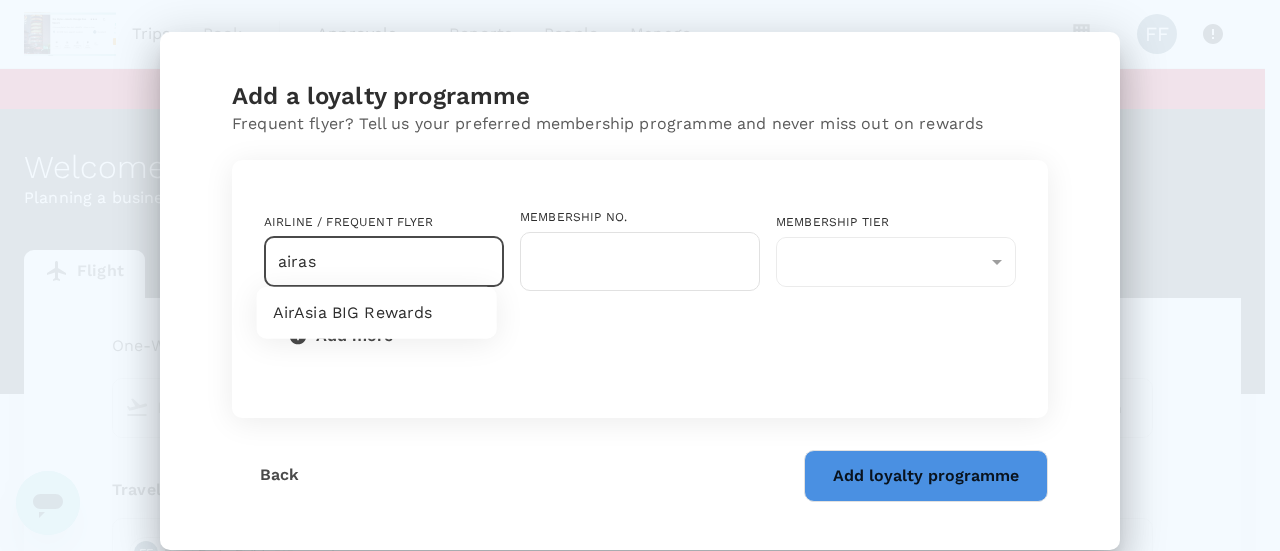 drag, startPoint x: 430, startPoint y: 297, endPoint x: 674, endPoint y: 208, distance: 259.72485 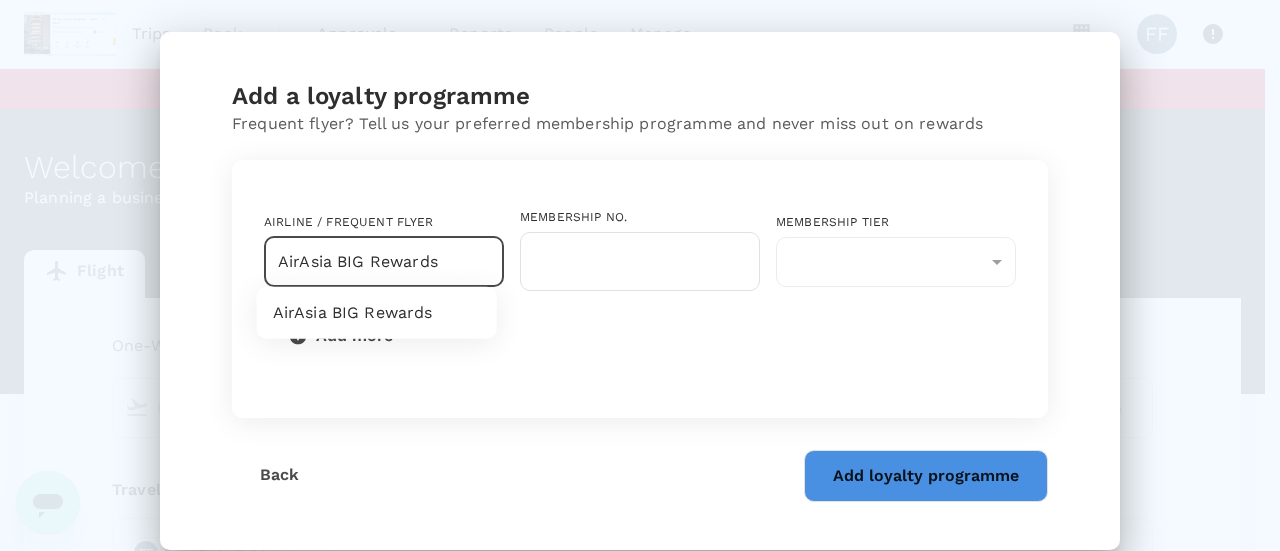 type on "AirAsia BIG Rewards" 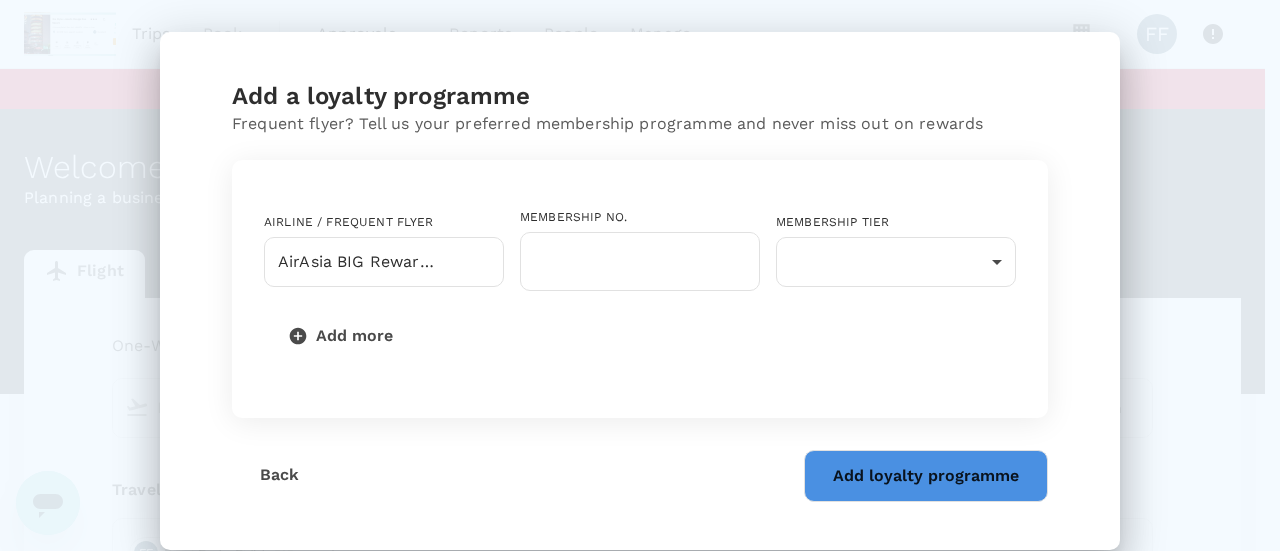 click on "Membership No." at bounding box center [640, 218] 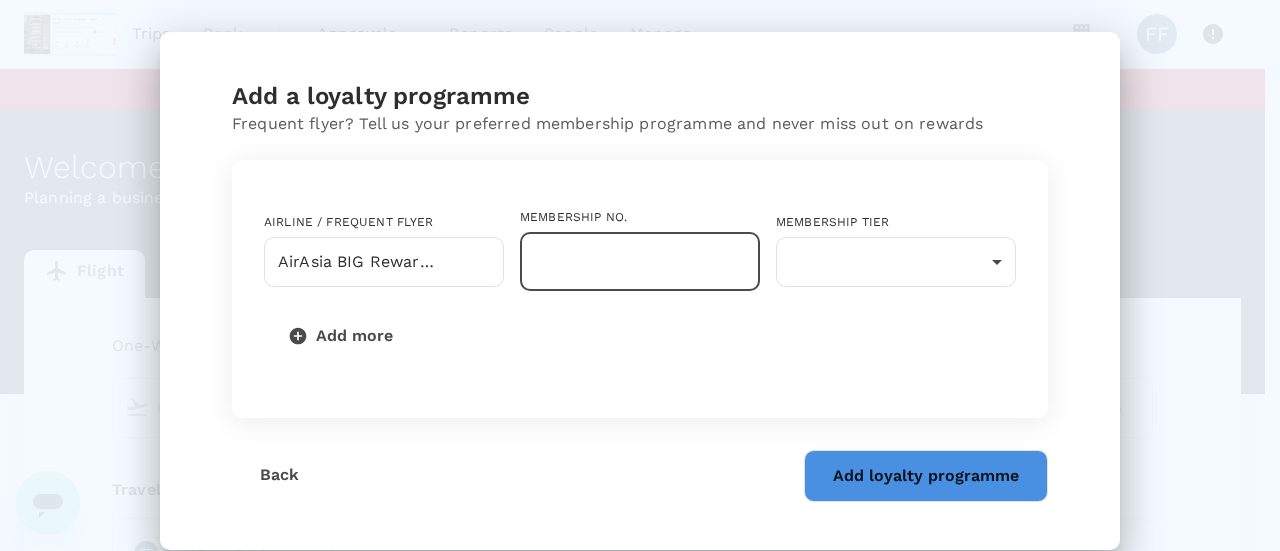 drag, startPoint x: 616, startPoint y: 253, endPoint x: 691, endPoint y: 264, distance: 75.802376 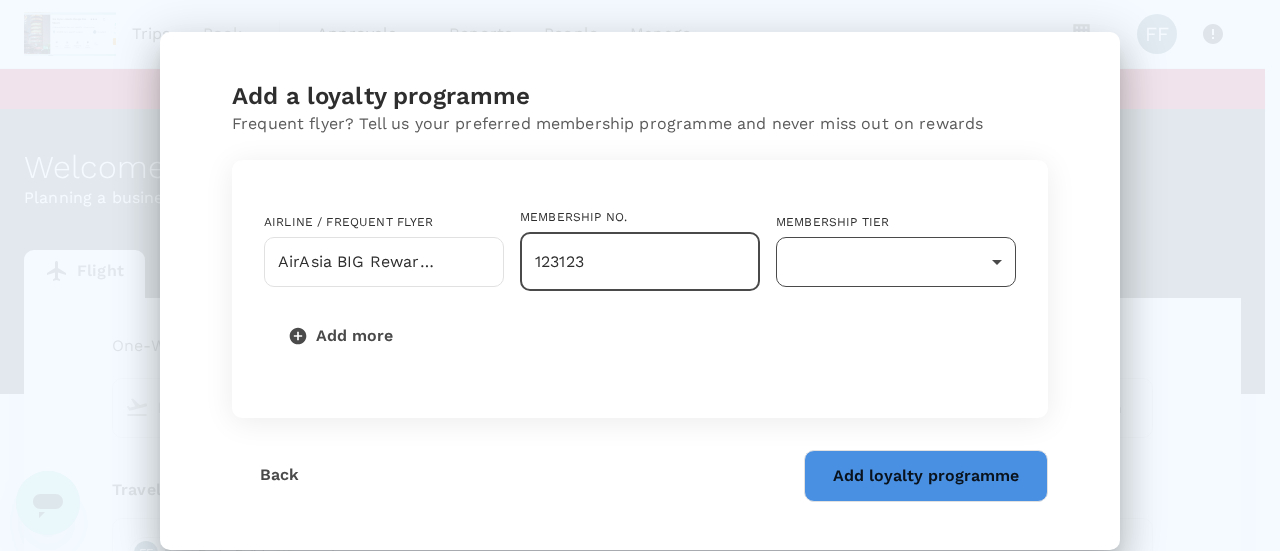 type on "123123" 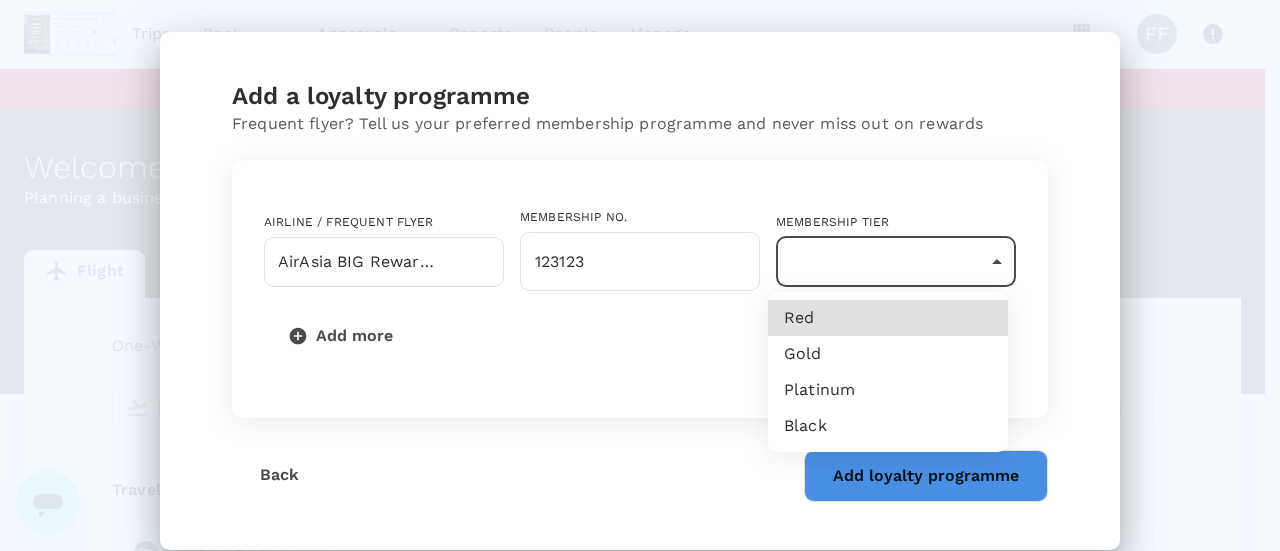 click on "Trips Book Approvals 0 Reports People Manage FF You have not verified your email yet . Resend verification email Welcome , fazri . Planning a business trip? Get started from here. Flight Accommodation Long stay Car rental Train Concierge One-Way oneway Economy economy Frequent flyer programme Departure Add return Travellers   FF fazri forty eight Find flights Version 3.48.0 Privacy Policy Terms of Use Help Centre Add a loyalty programme Frequent flyer? Tell us your preferred membership programme and never miss out on rewards Airline / Frequent Flyer AirAsia BIG Rewards ​ Membership No. 123123 ​ Membership tier ​ ​ Add more Back Add loyalty programme Frequent flyer programme Add new Red Gold Platinum Black" at bounding box center [640, 439] 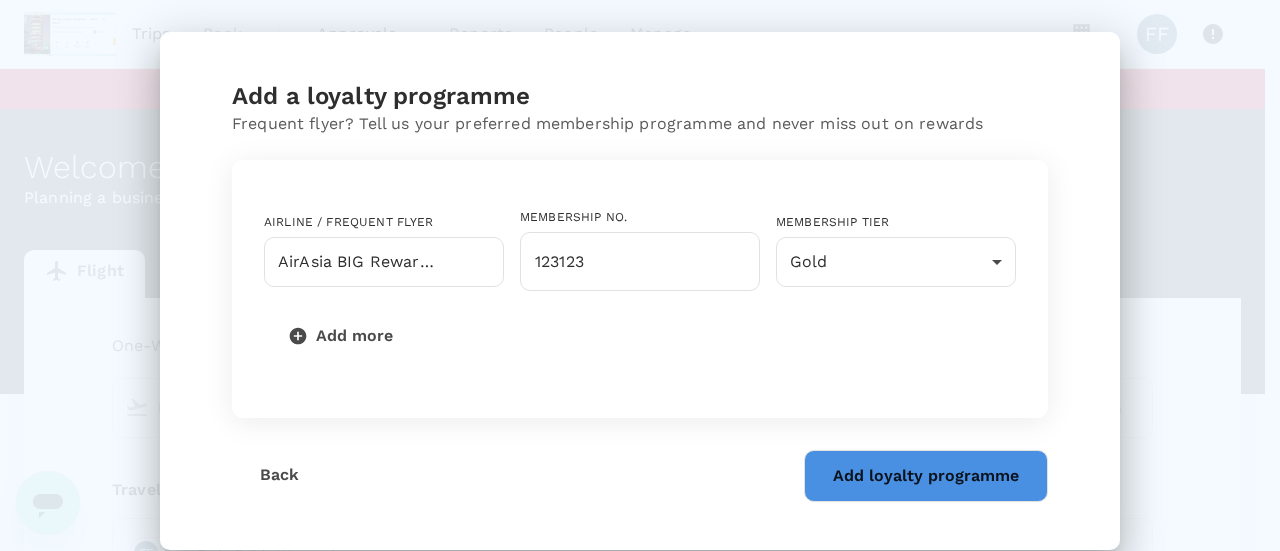 drag, startPoint x: 904, startPoint y: 511, endPoint x: 902, endPoint y: 473, distance: 38.052597 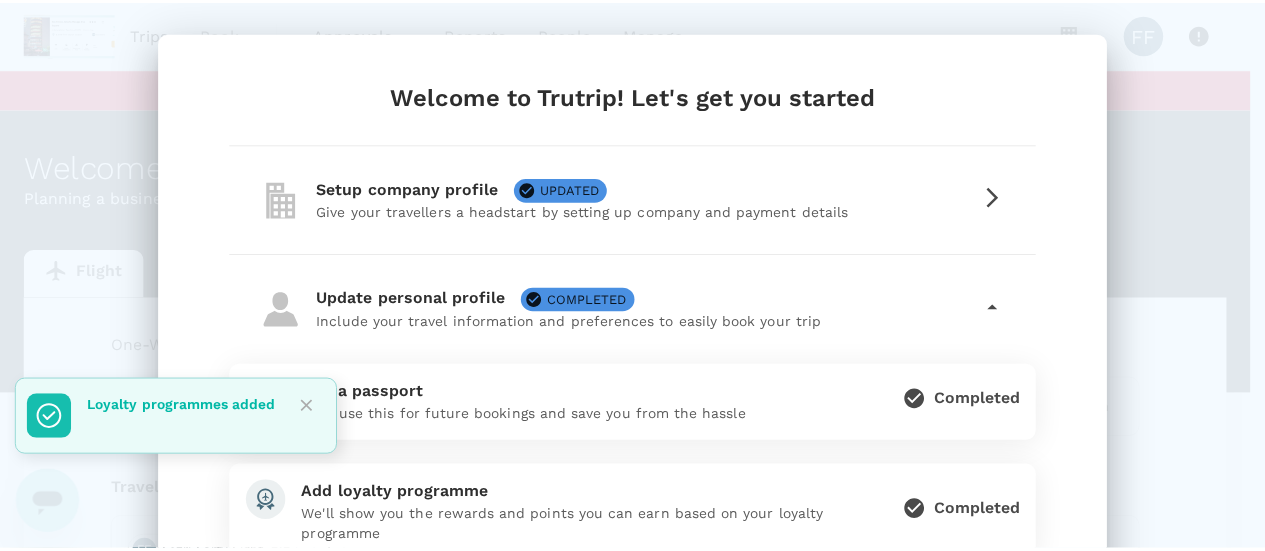 scroll, scrollTop: 230, scrollLeft: 0, axis: vertical 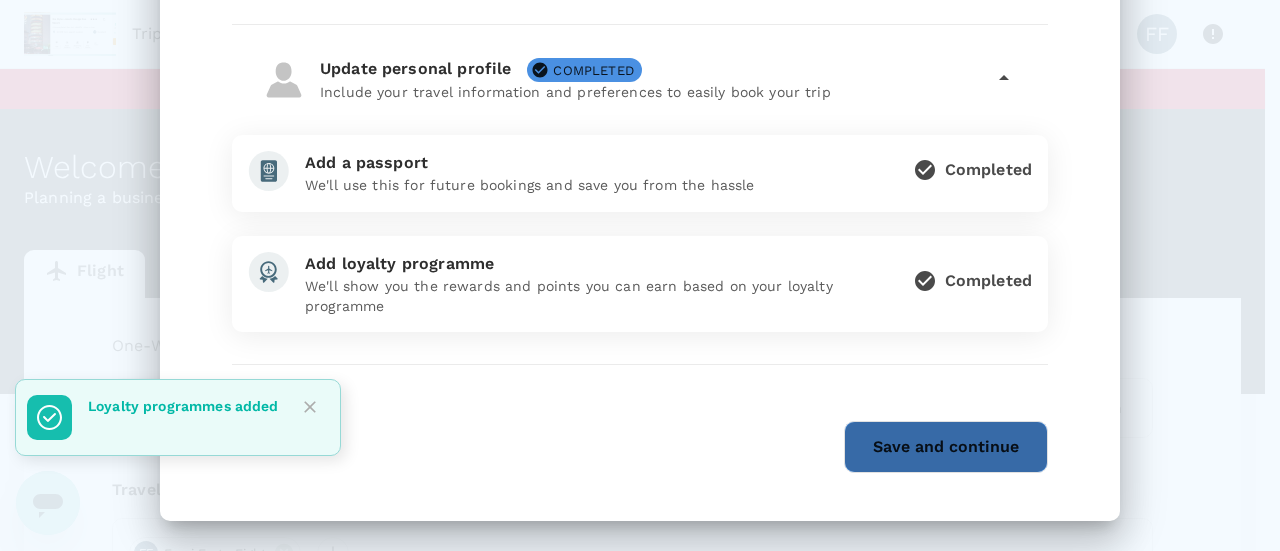 click on "Save and continue" at bounding box center [946, 447] 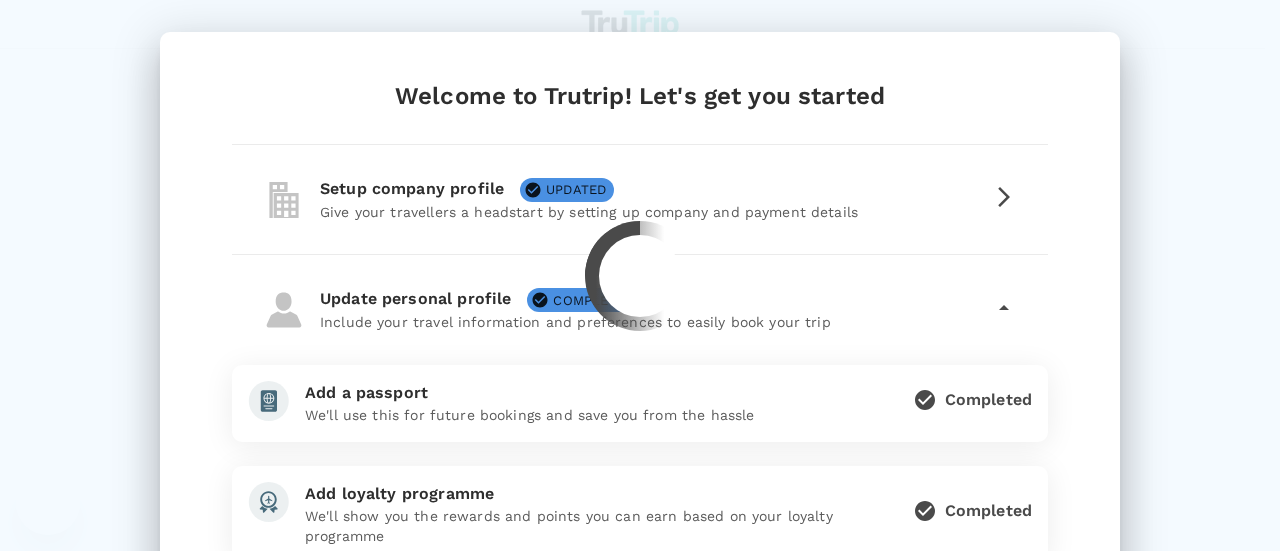 scroll, scrollTop: 0, scrollLeft: 0, axis: both 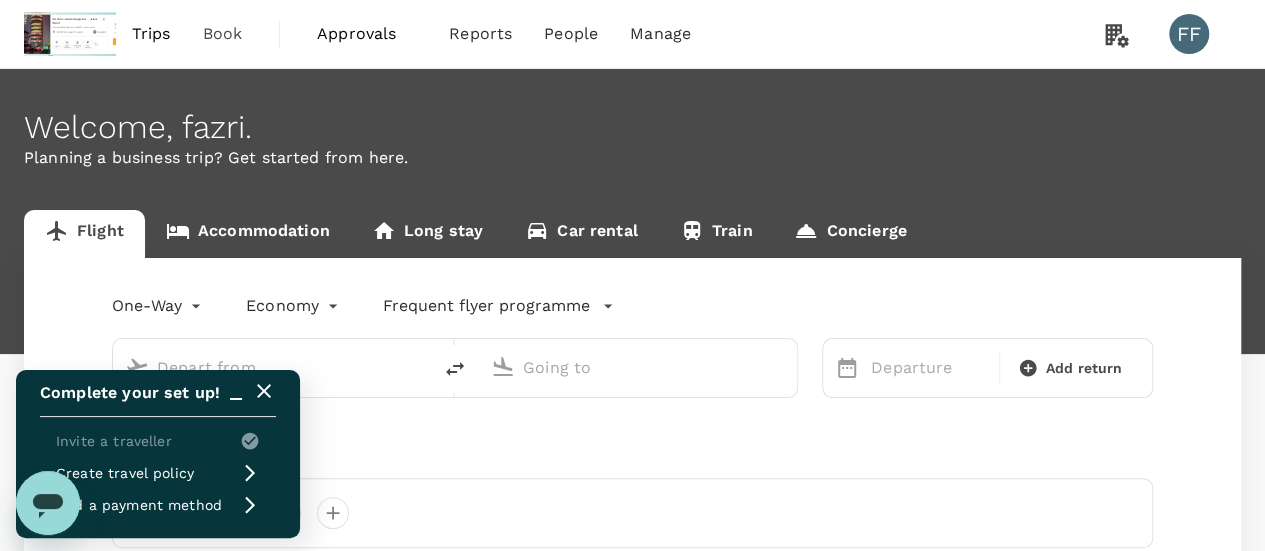 click on "Invite a traveller" at bounding box center [158, 441] 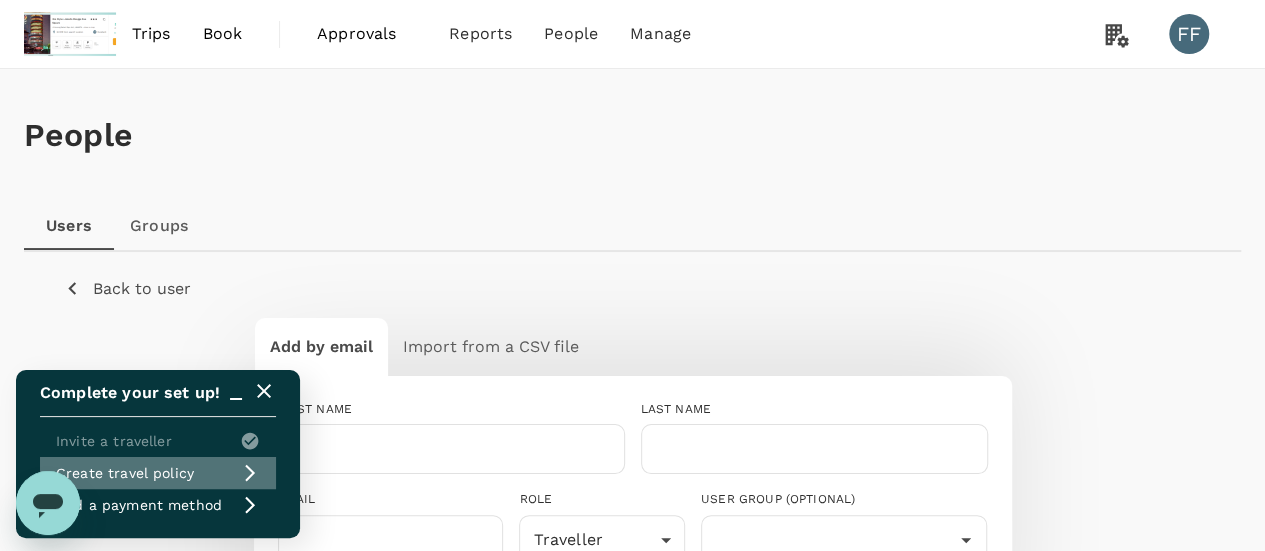 click on "Create travel policy" at bounding box center [125, 473] 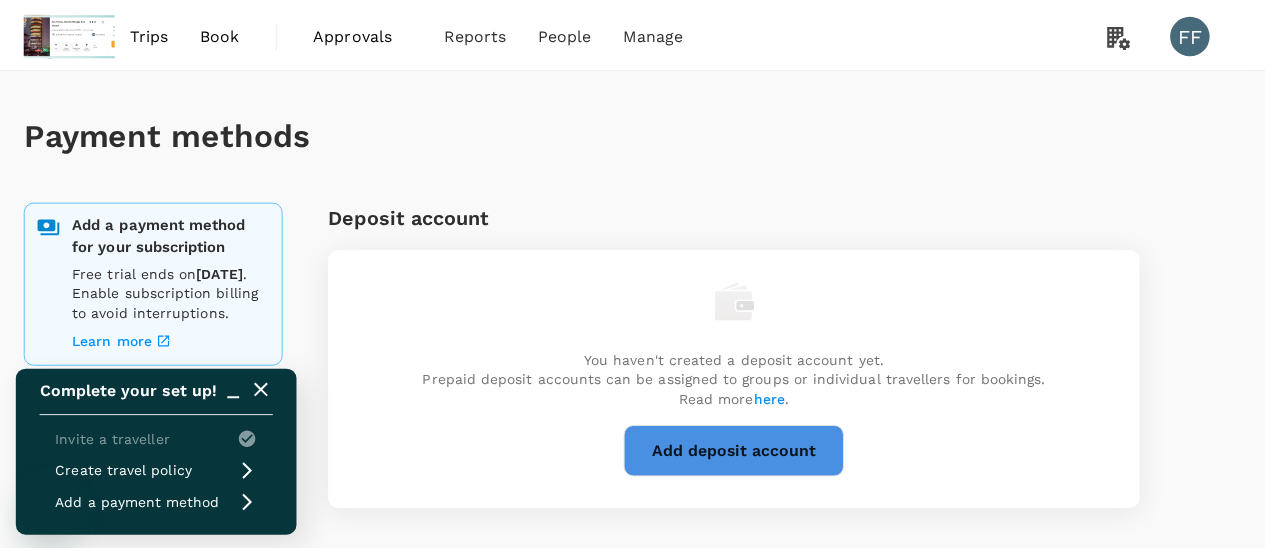 scroll, scrollTop: 0, scrollLeft: 0, axis: both 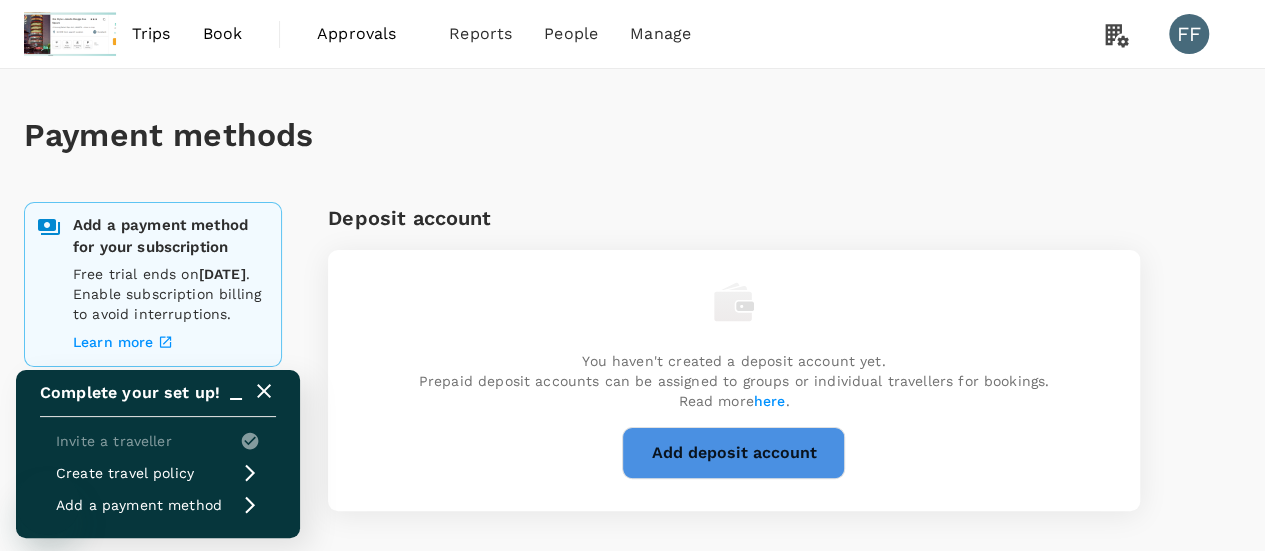 click 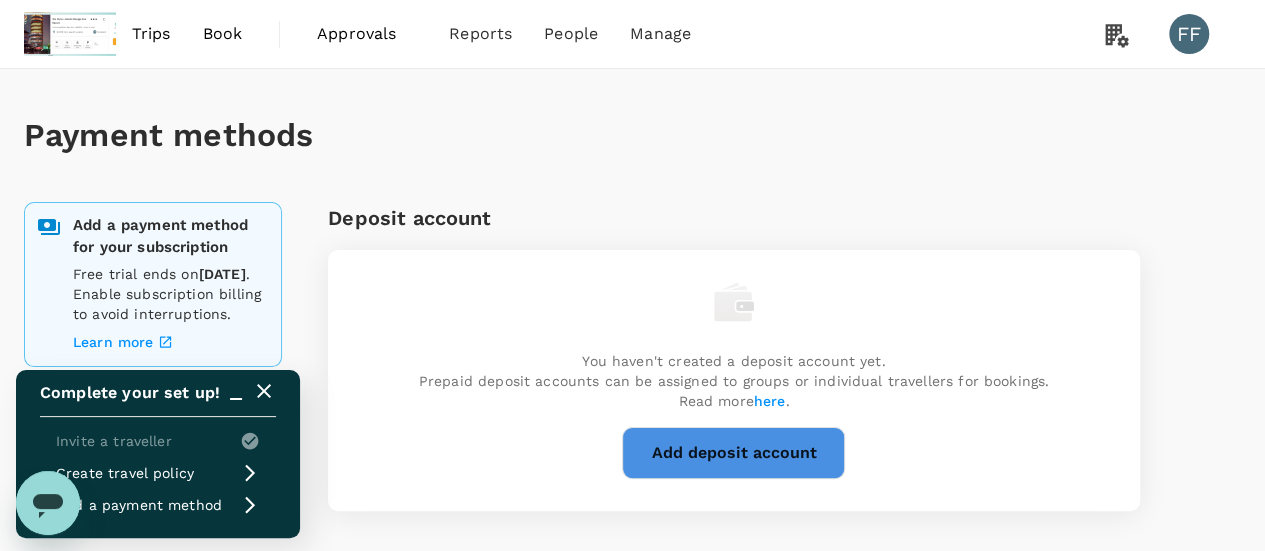 scroll, scrollTop: 0, scrollLeft: 0, axis: both 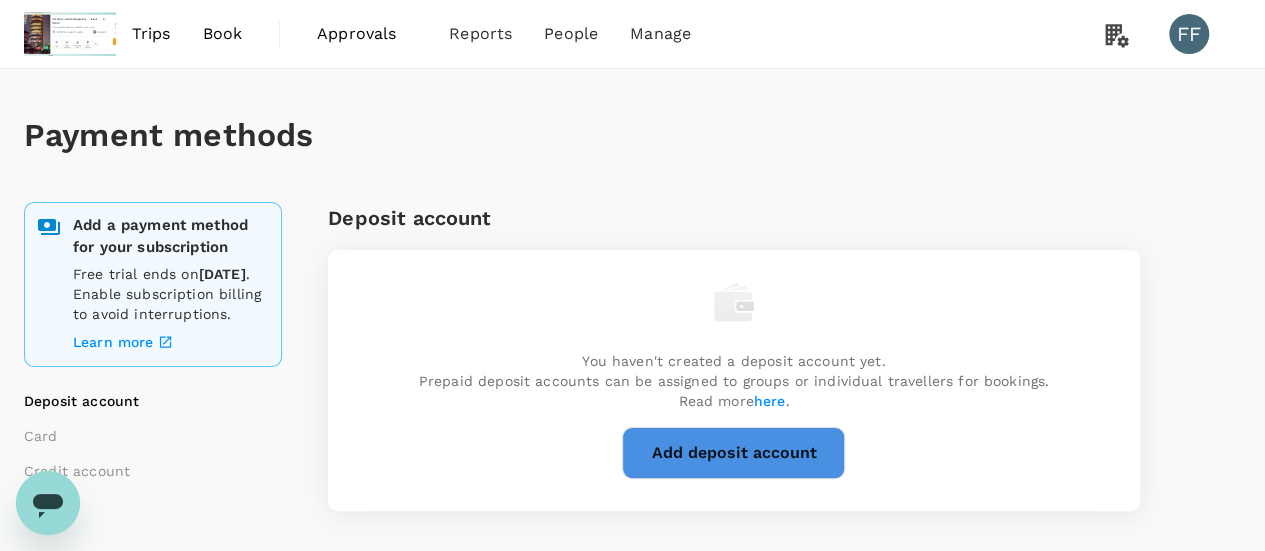 click on "Add a payment method for your subscription Free trial ends on  07 September 2025 . Enable subscription billing to avoid interruptions. Learn more Deposit account Card Credit account" at bounding box center [176, 819] 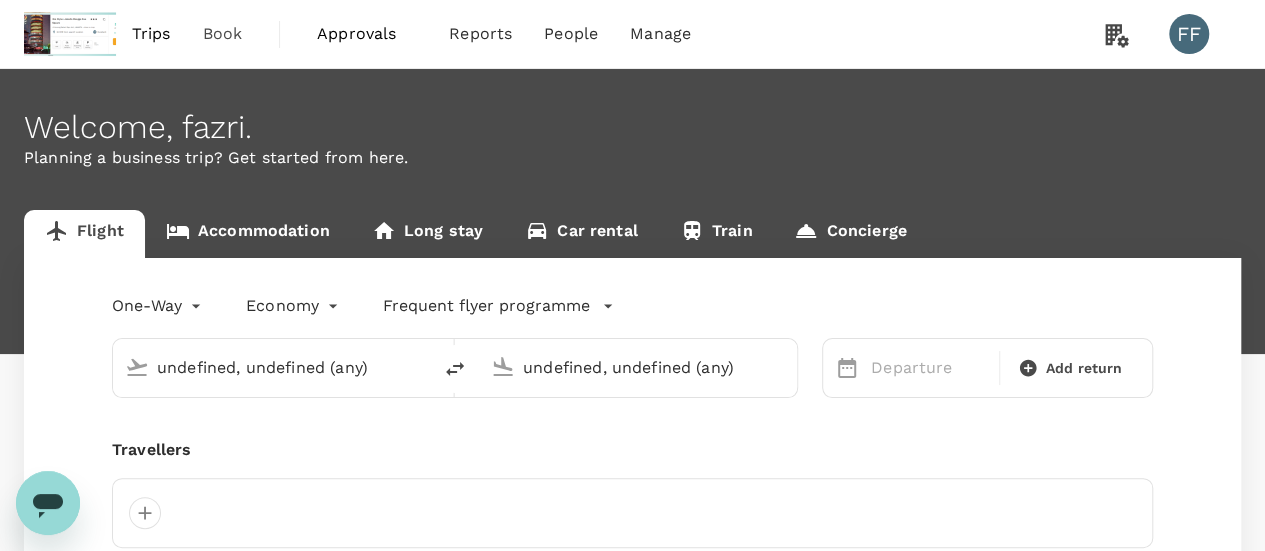 type 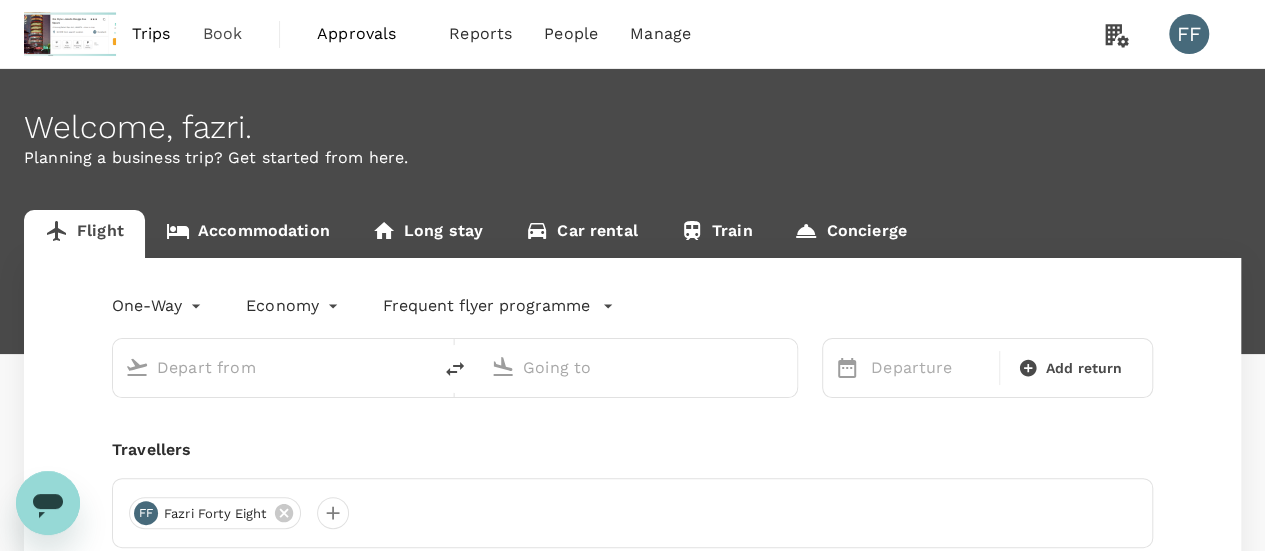 click on "Accommodation" at bounding box center (248, 234) 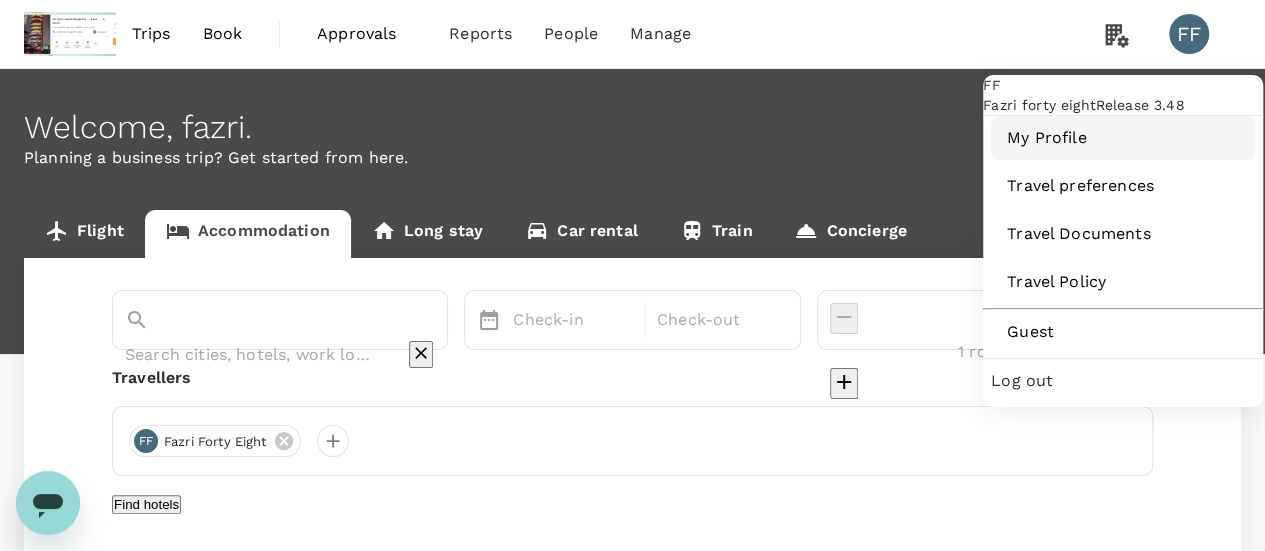 click on "My Profile" at bounding box center (1123, 138) 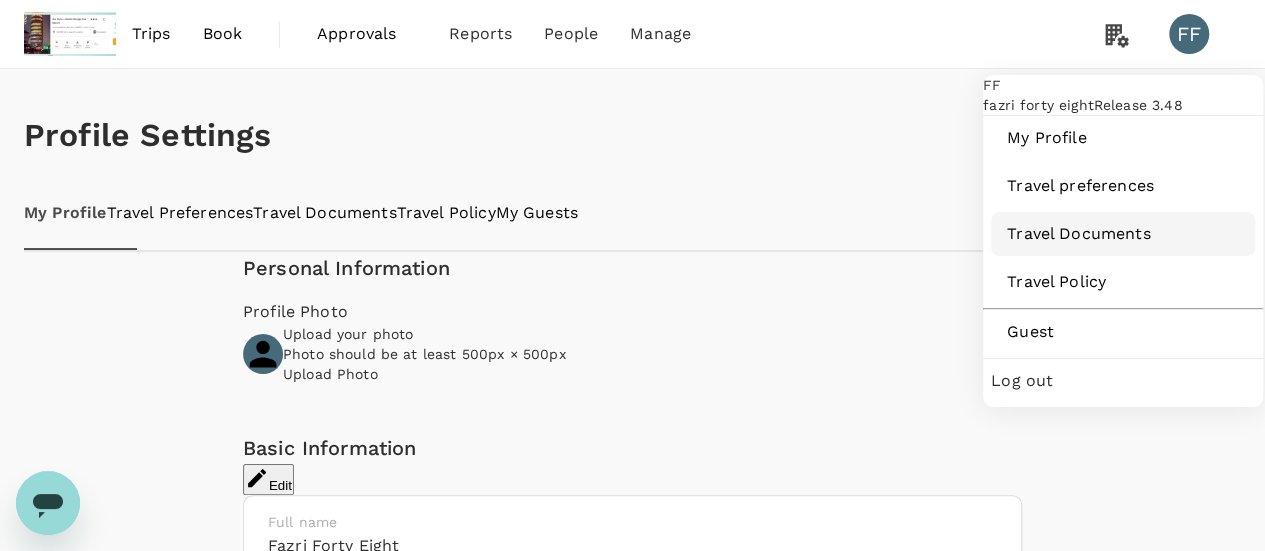 click on "Travel Documents" at bounding box center (1123, 234) 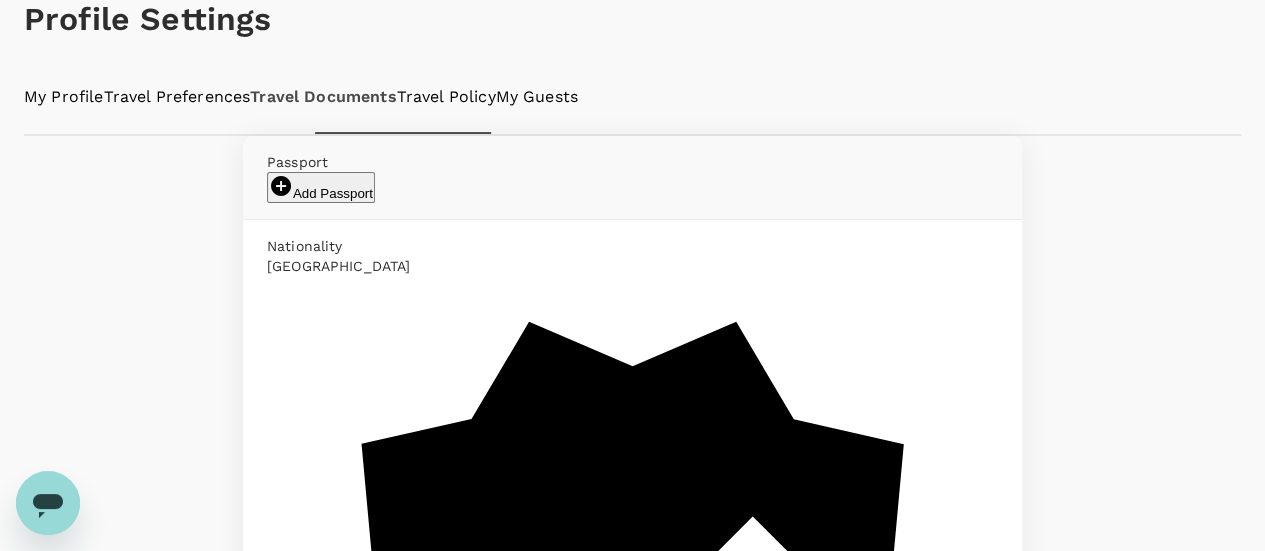 scroll, scrollTop: 0, scrollLeft: 0, axis: both 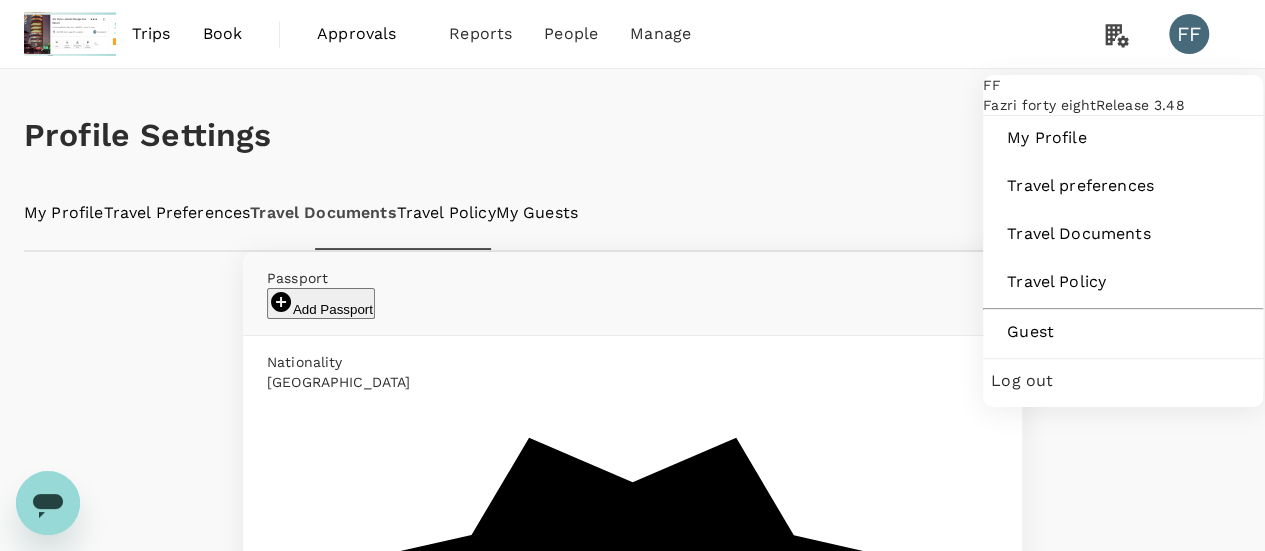 click on "Log out" at bounding box center [1123, 381] 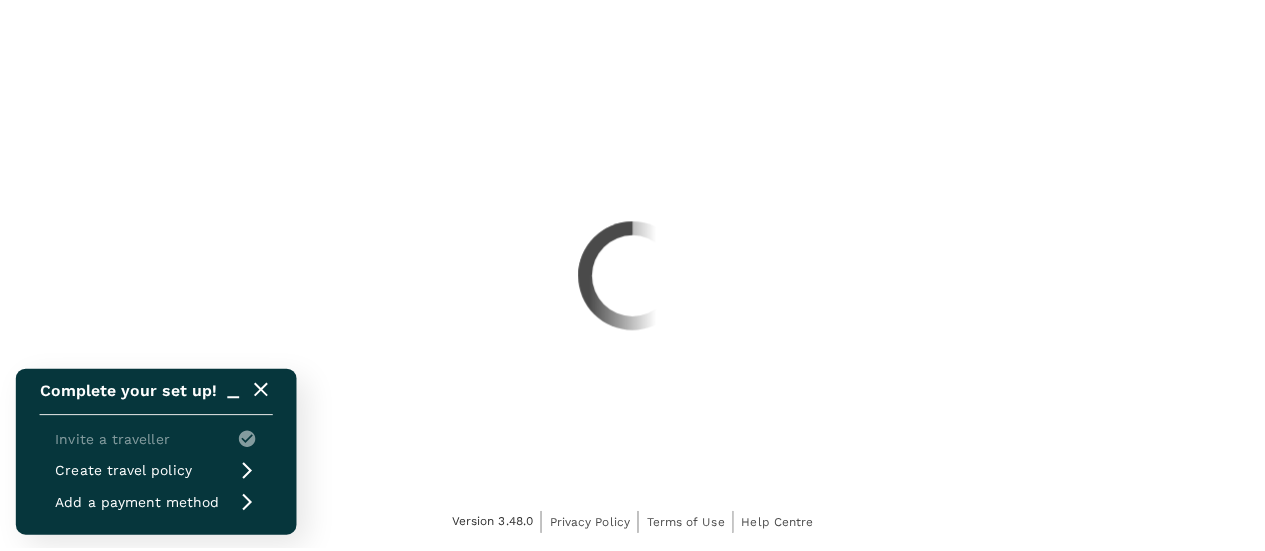 scroll, scrollTop: 0, scrollLeft: 0, axis: both 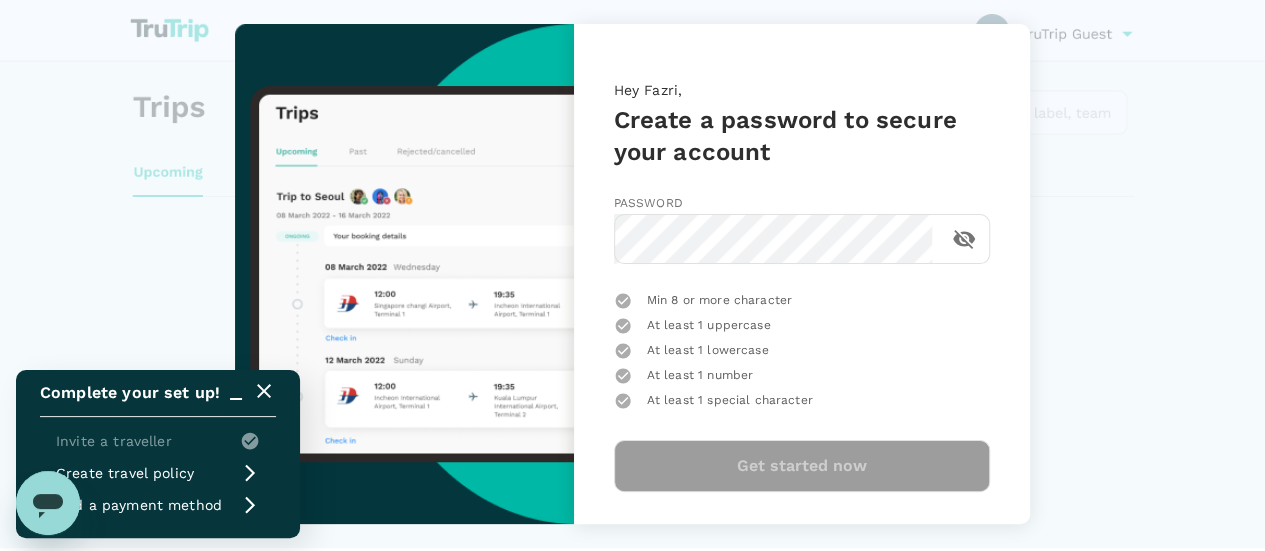 click 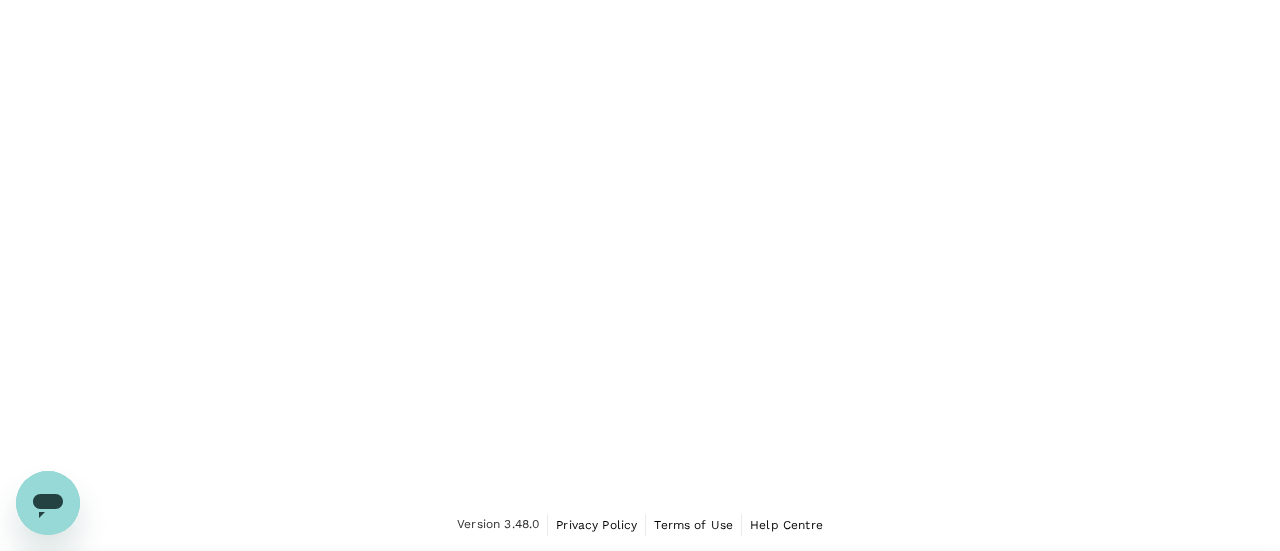 click at bounding box center (14, 661) 